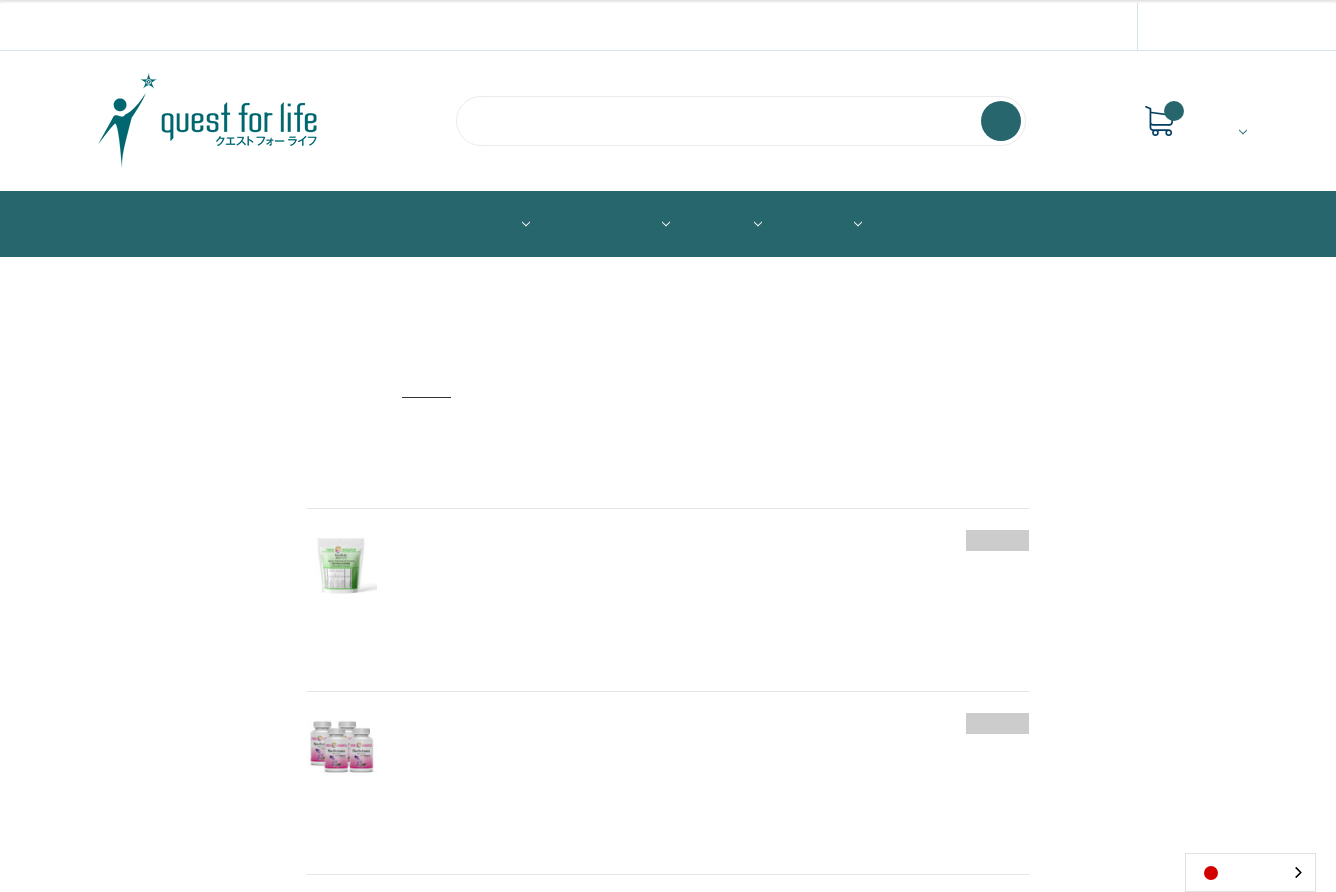 scroll, scrollTop: 0, scrollLeft: 0, axis: both 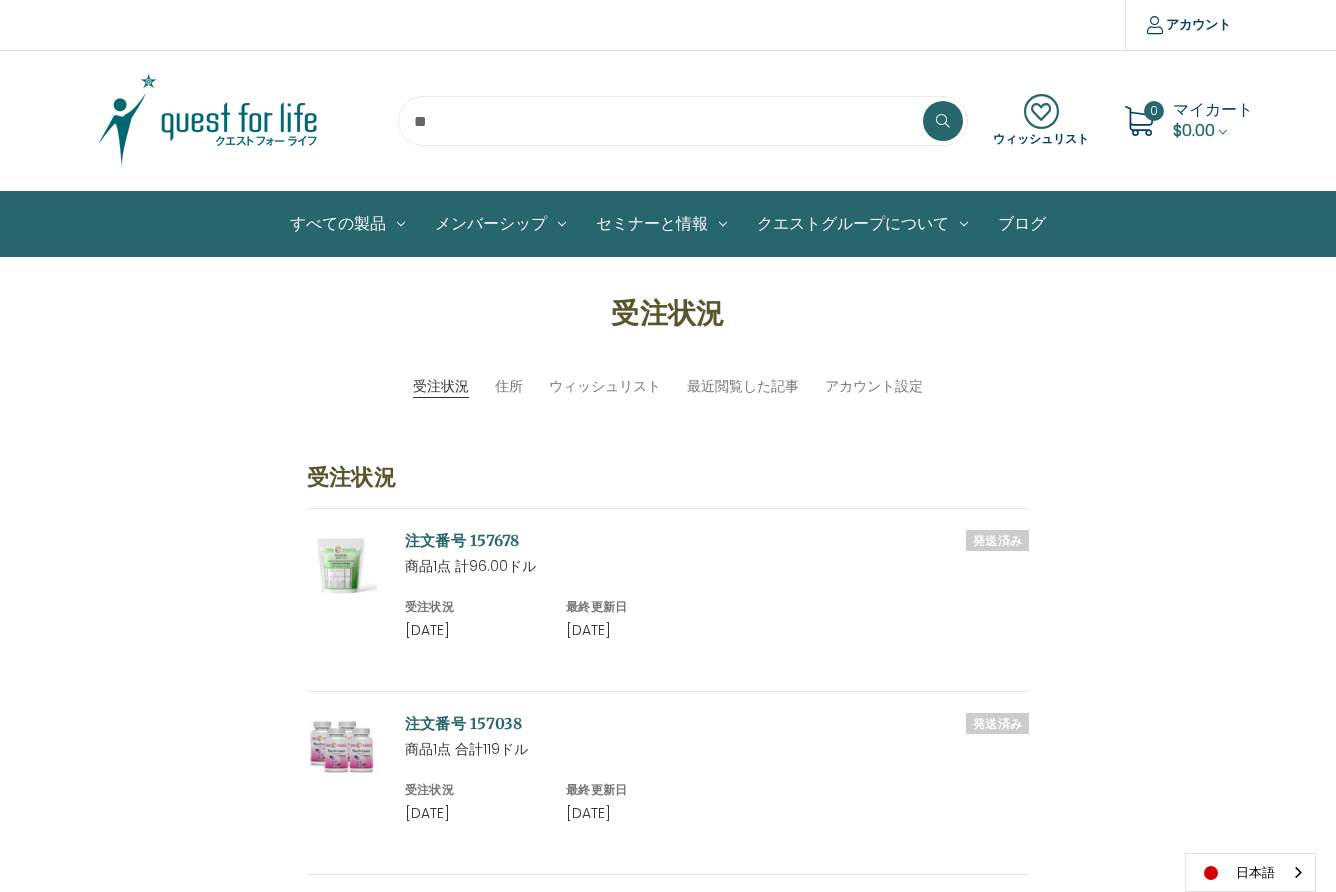 click at bounding box center (683, 121) 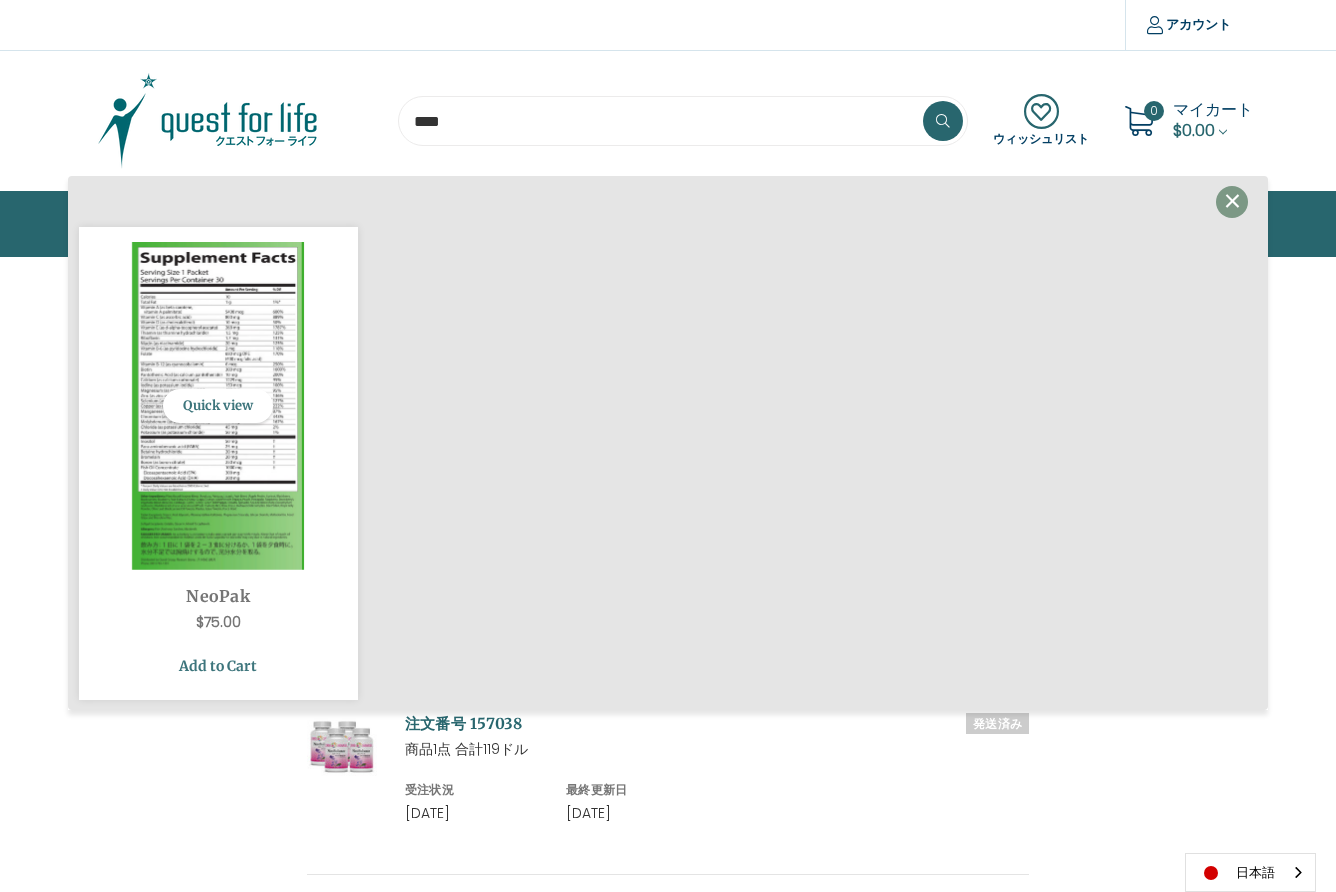 type on "****" 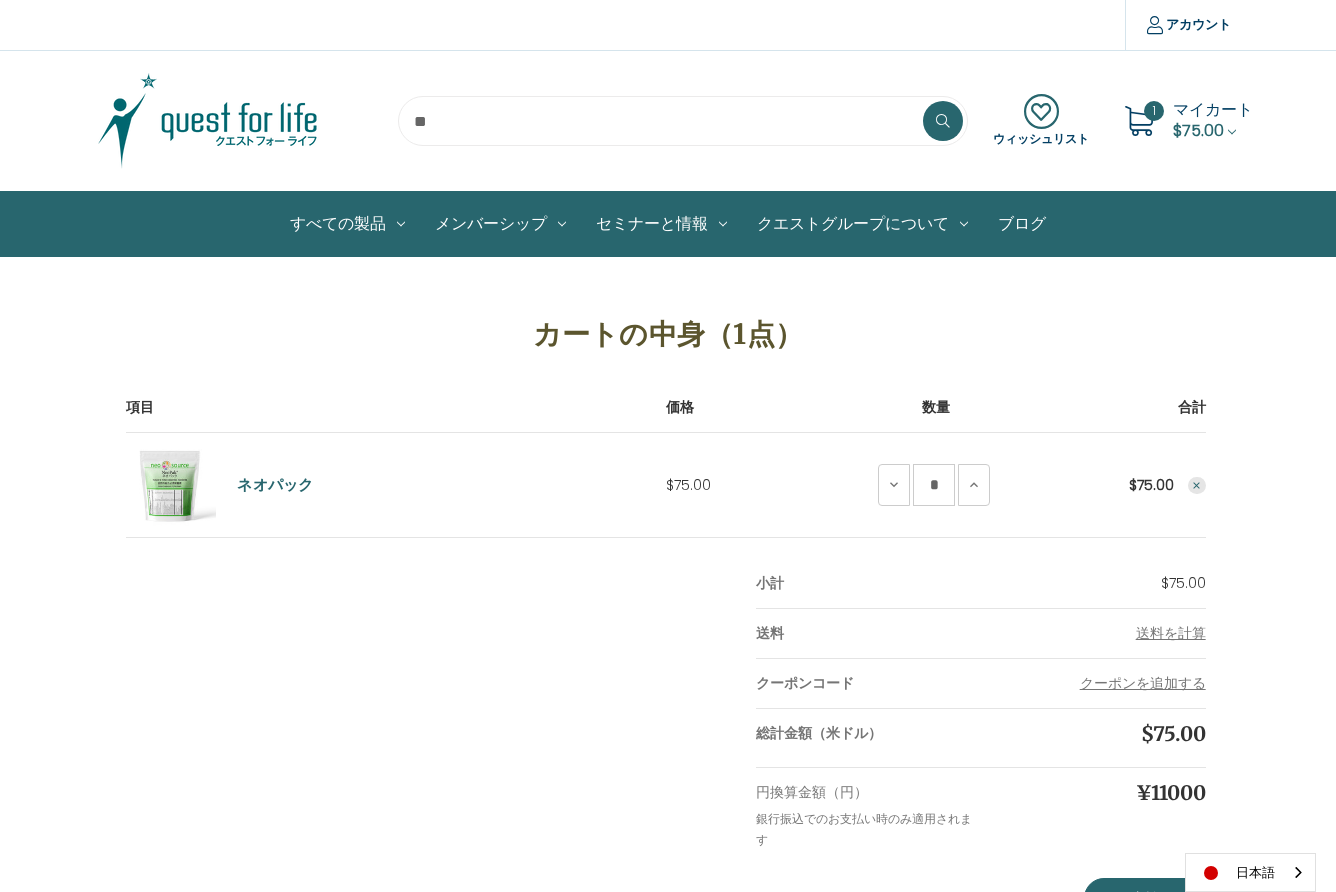 scroll, scrollTop: 0, scrollLeft: 0, axis: both 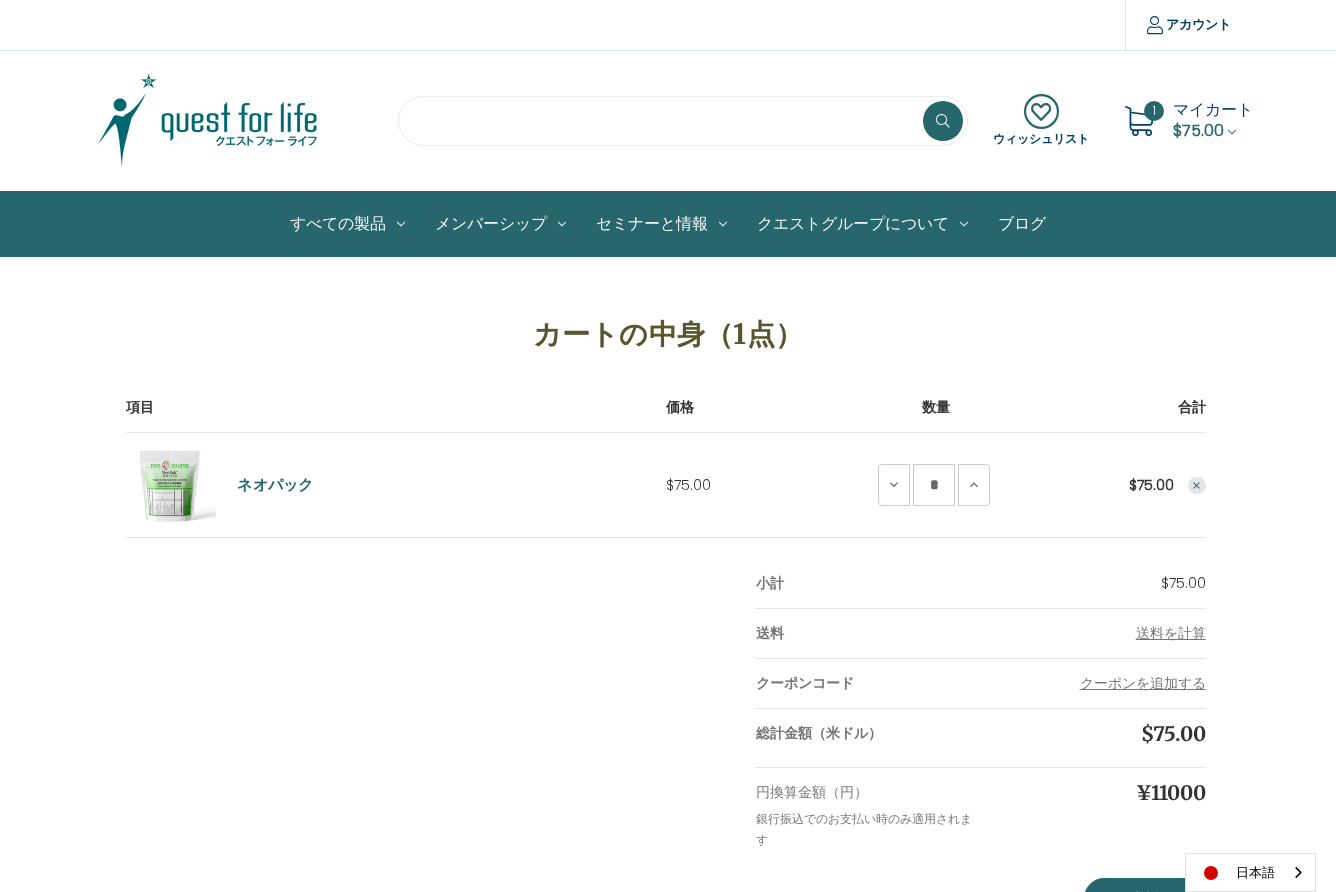 click at bounding box center [683, 121] 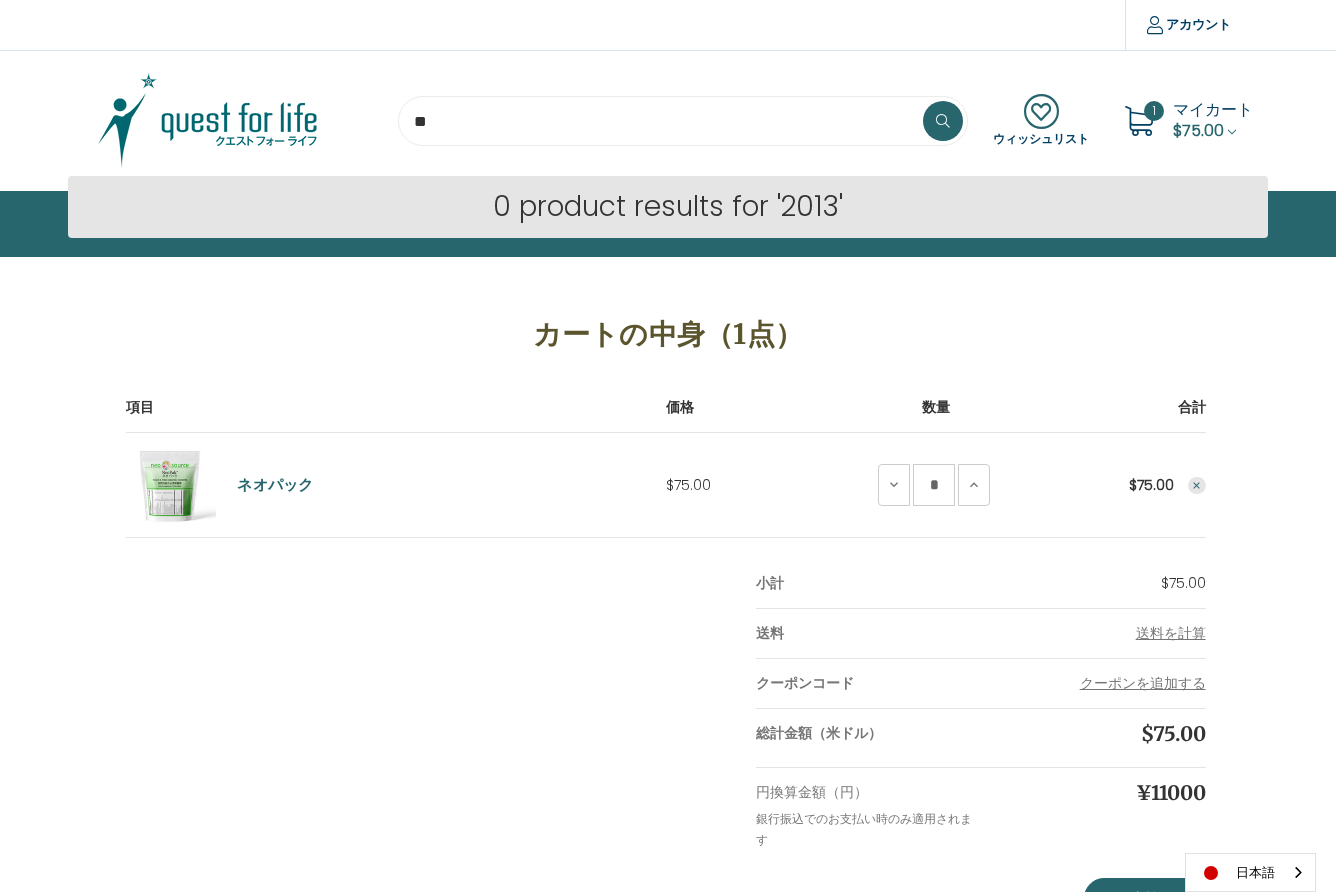 type on "*" 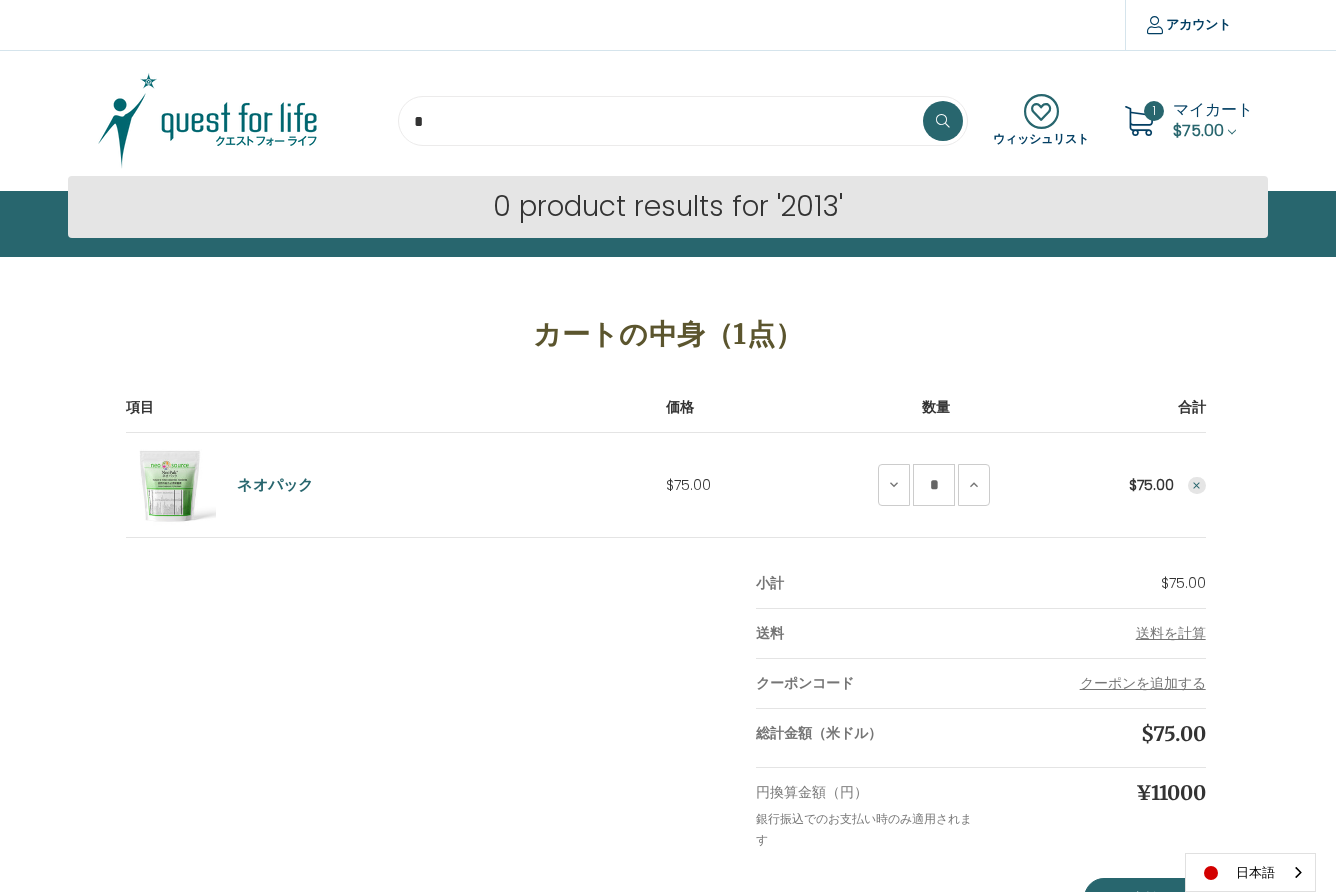 type 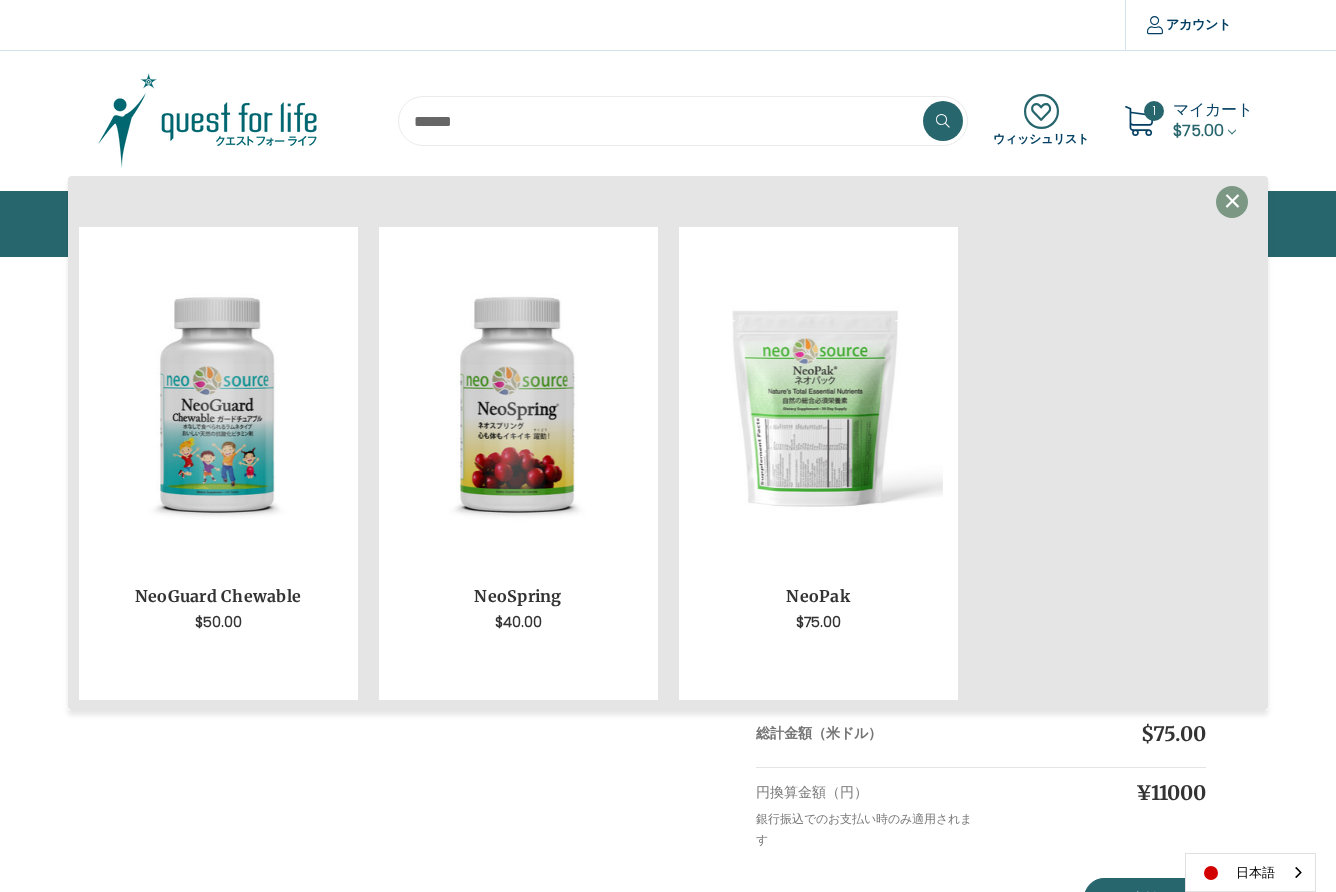 click on "×" at bounding box center (1232, 201) 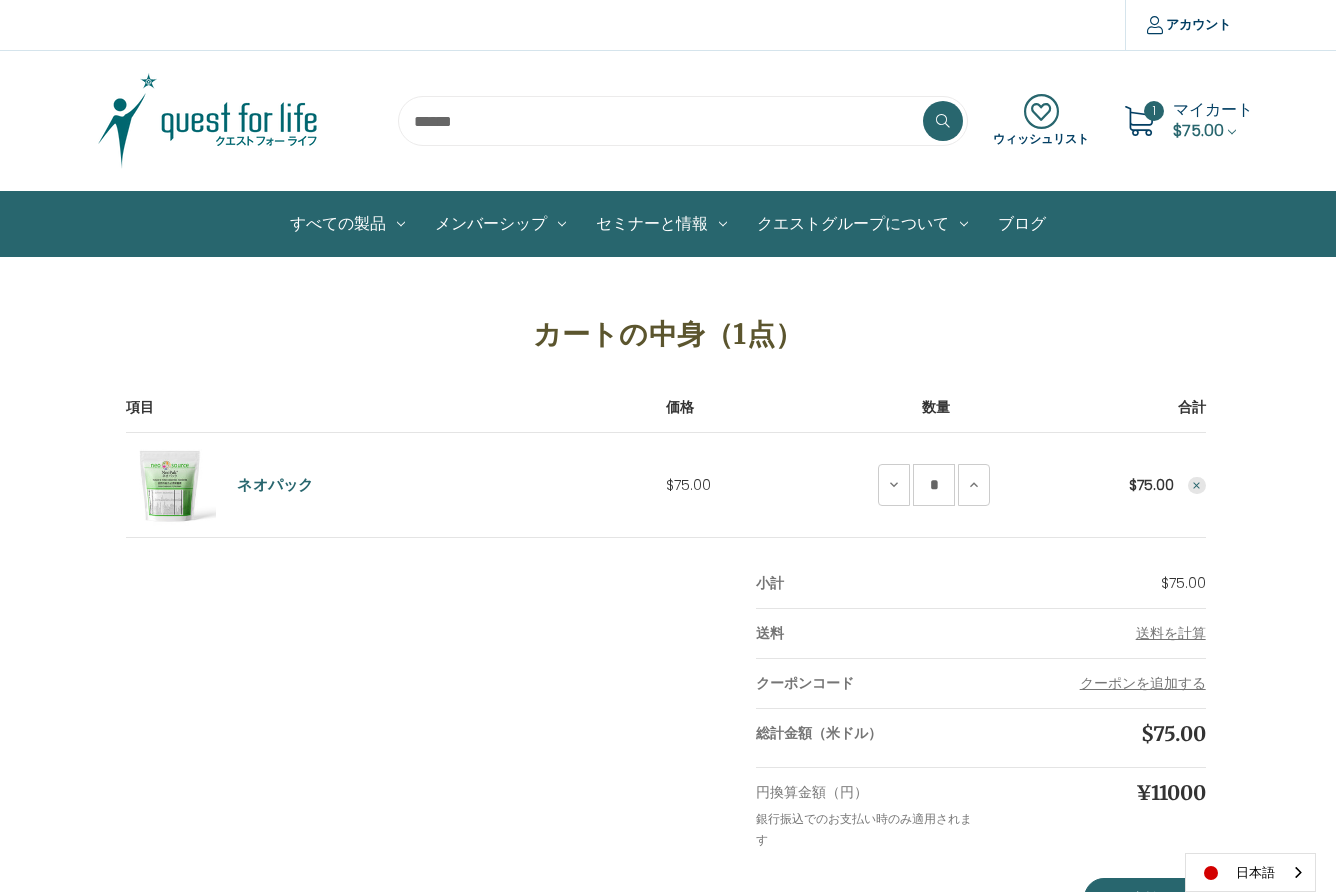 click 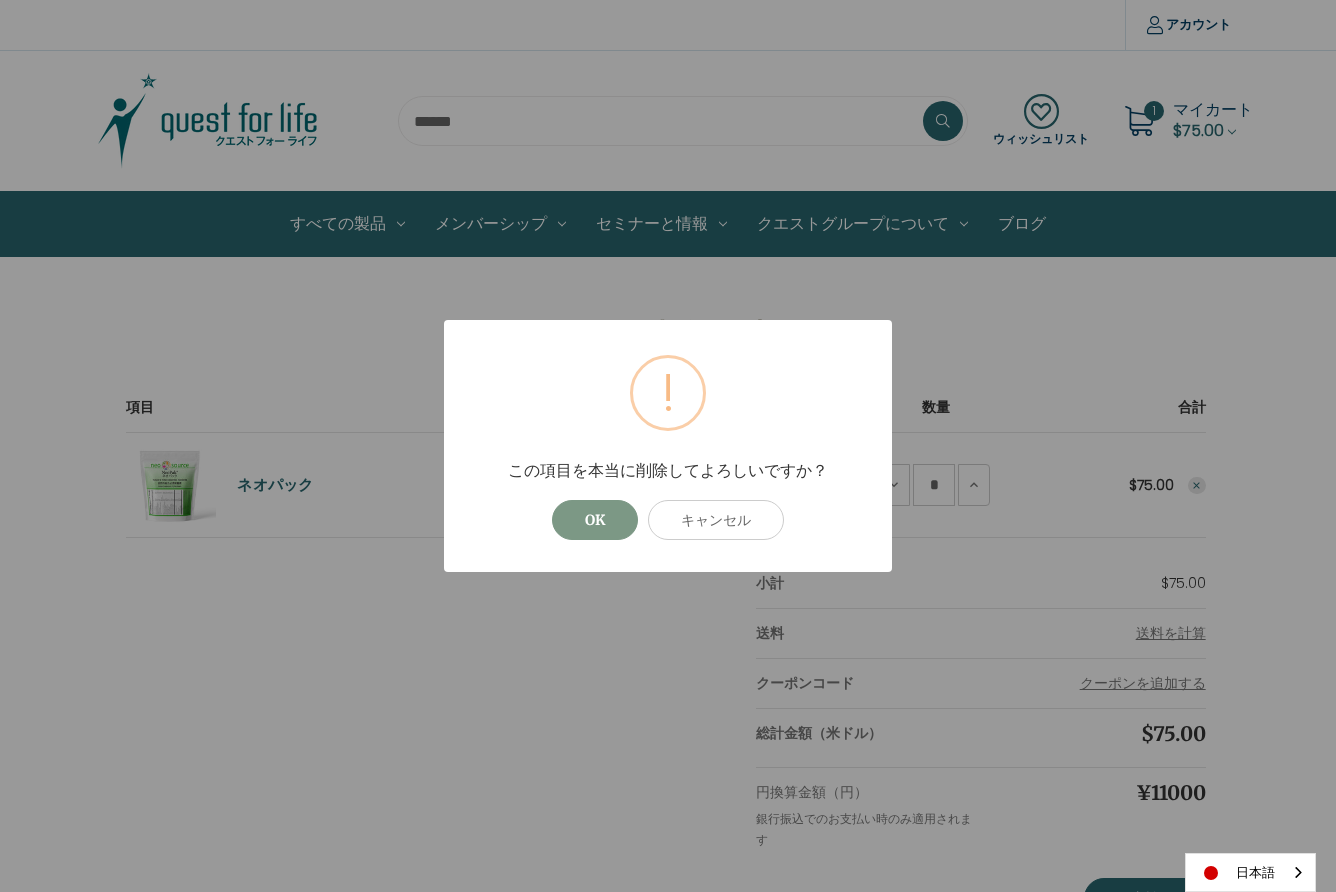 click on "OK" at bounding box center [595, 520] 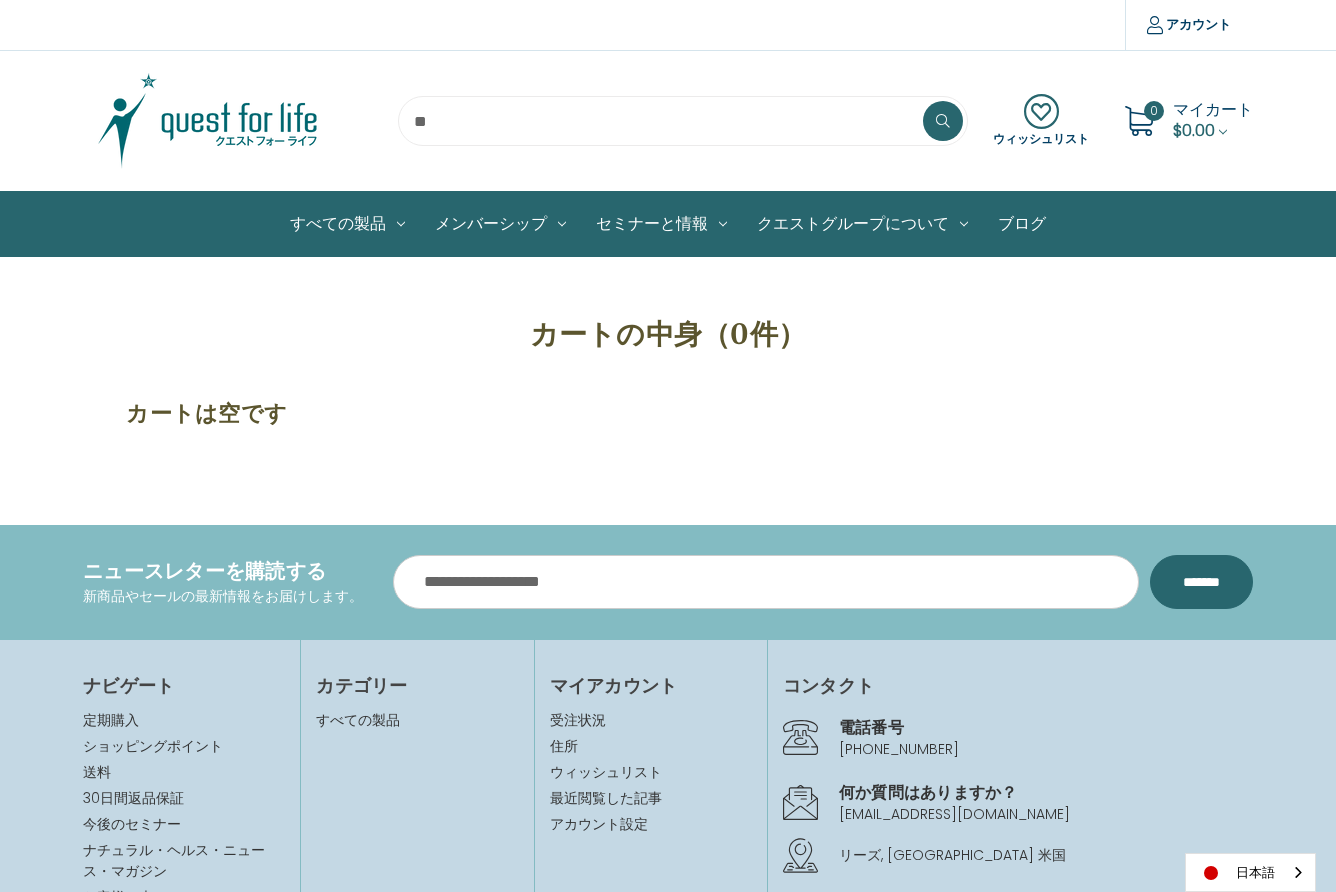 scroll, scrollTop: 0, scrollLeft: 0, axis: both 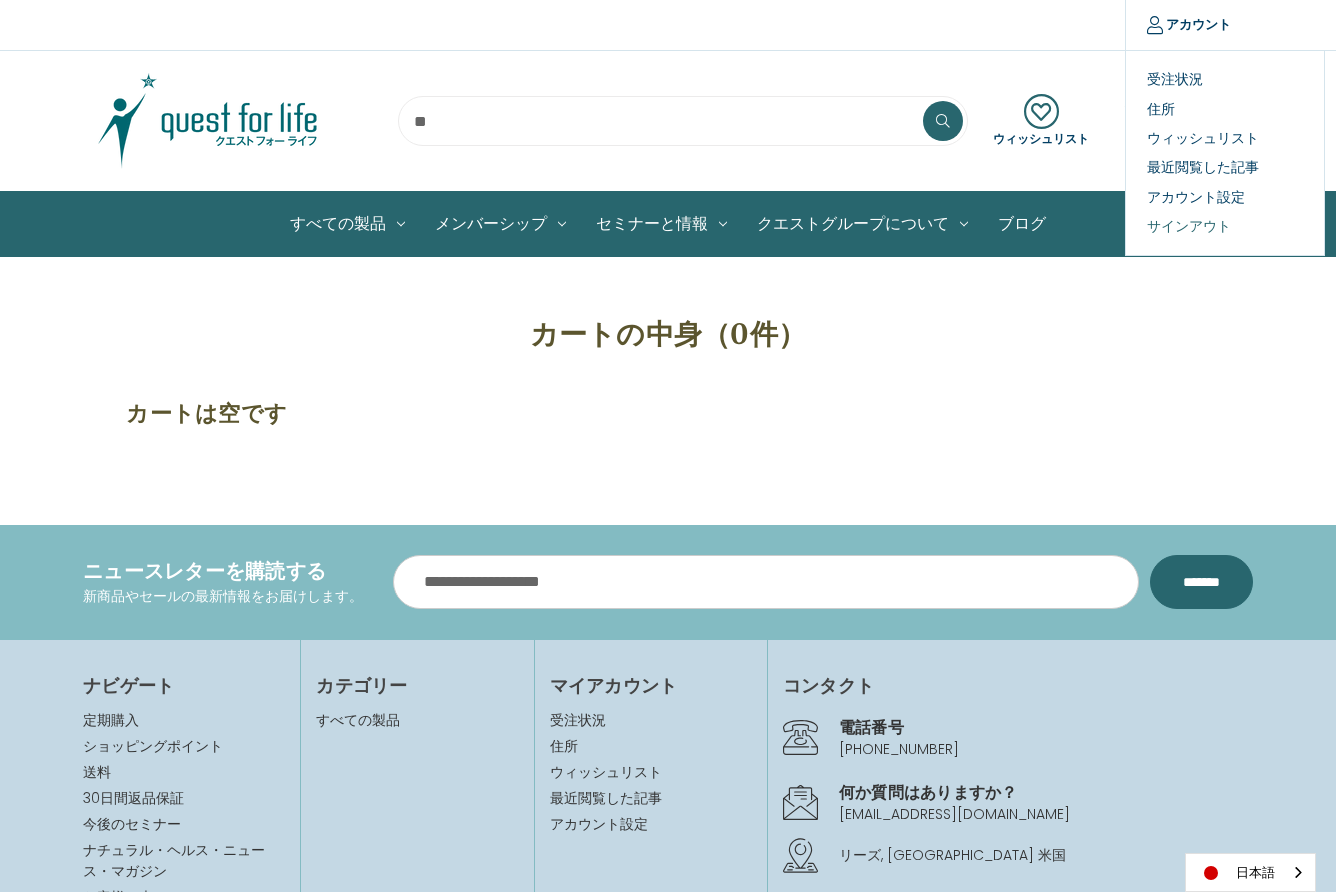 click on "サインアウト" at bounding box center (1225, 226) 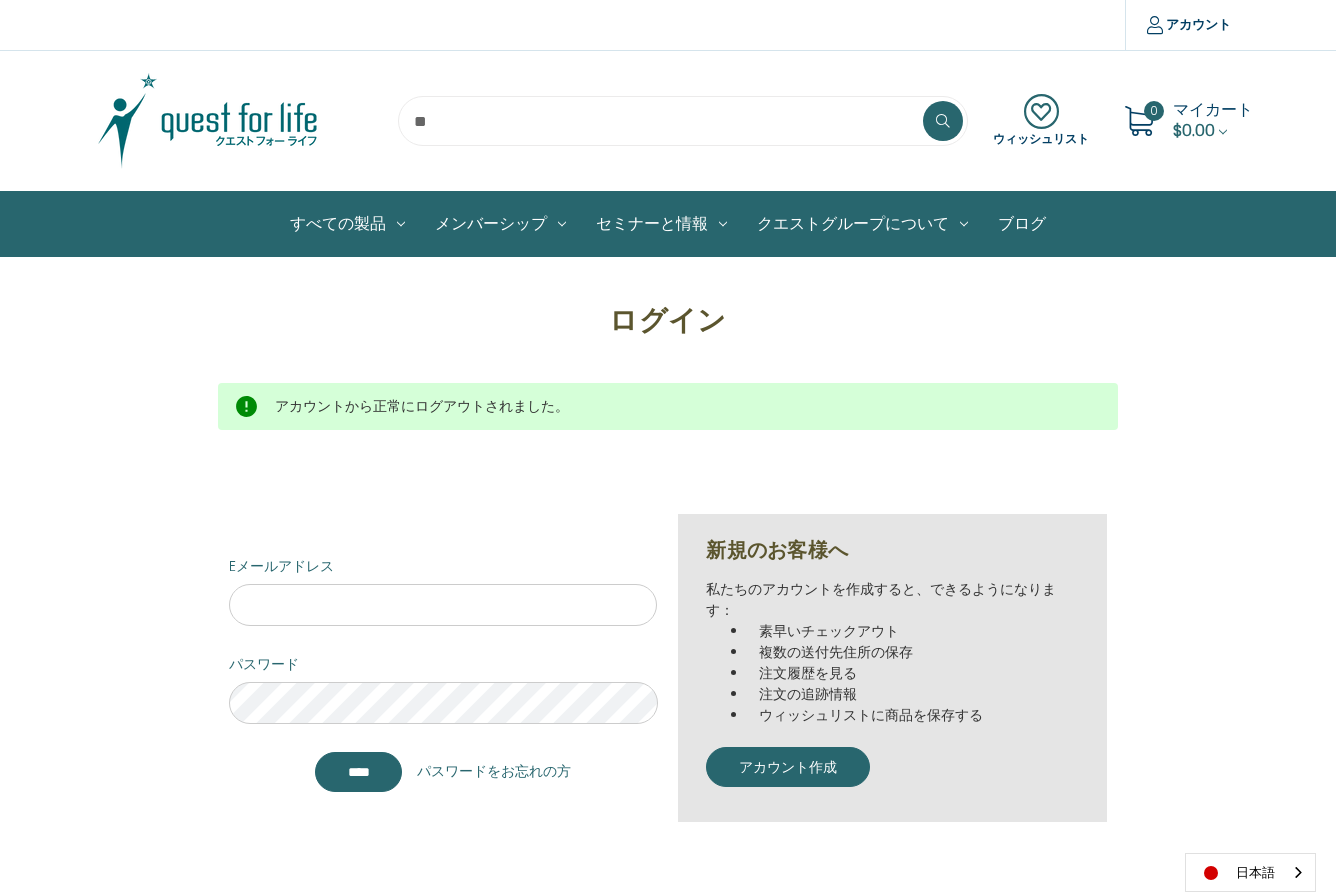 scroll, scrollTop: 0, scrollLeft: 0, axis: both 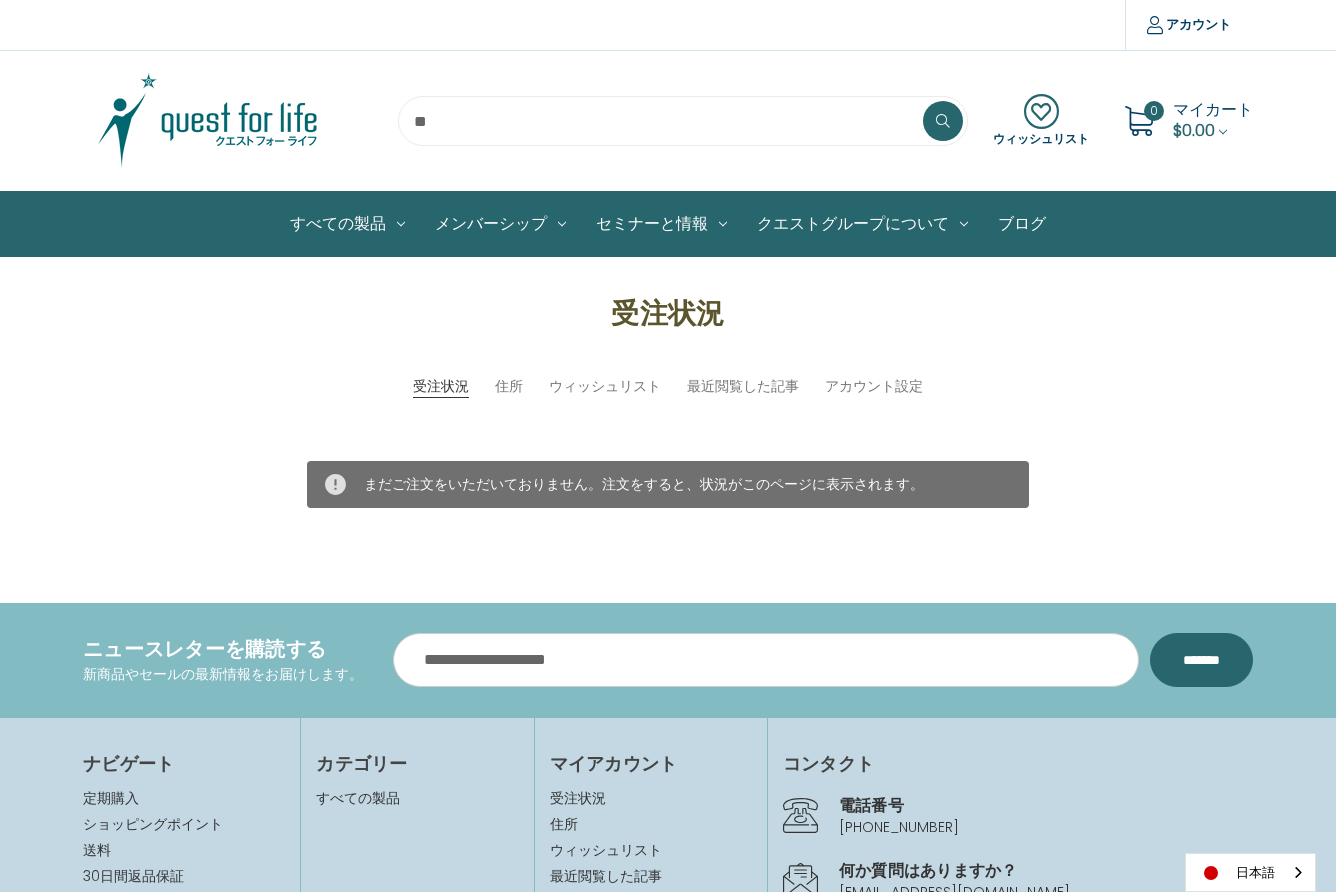 click at bounding box center (683, 121) 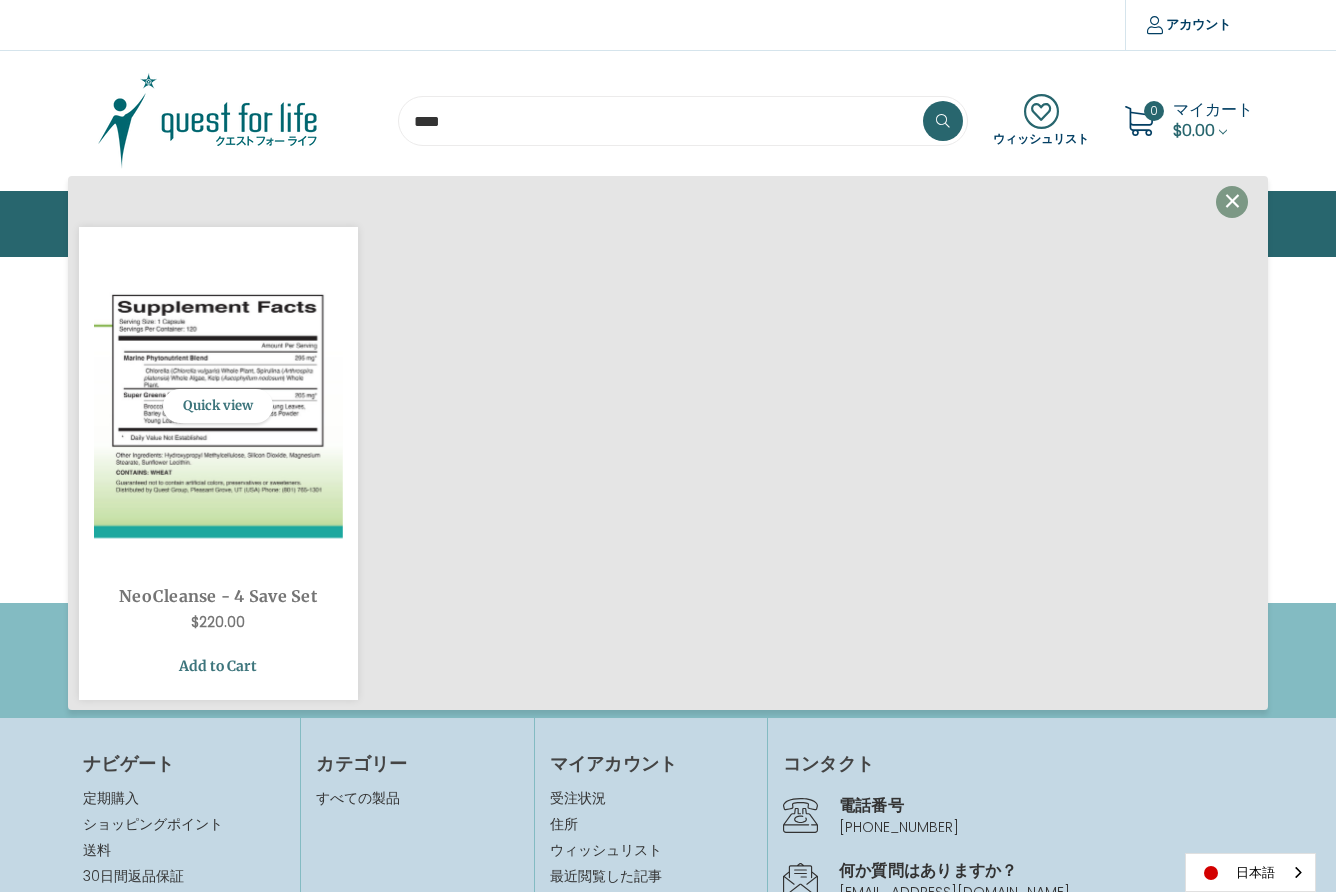 type on "****" 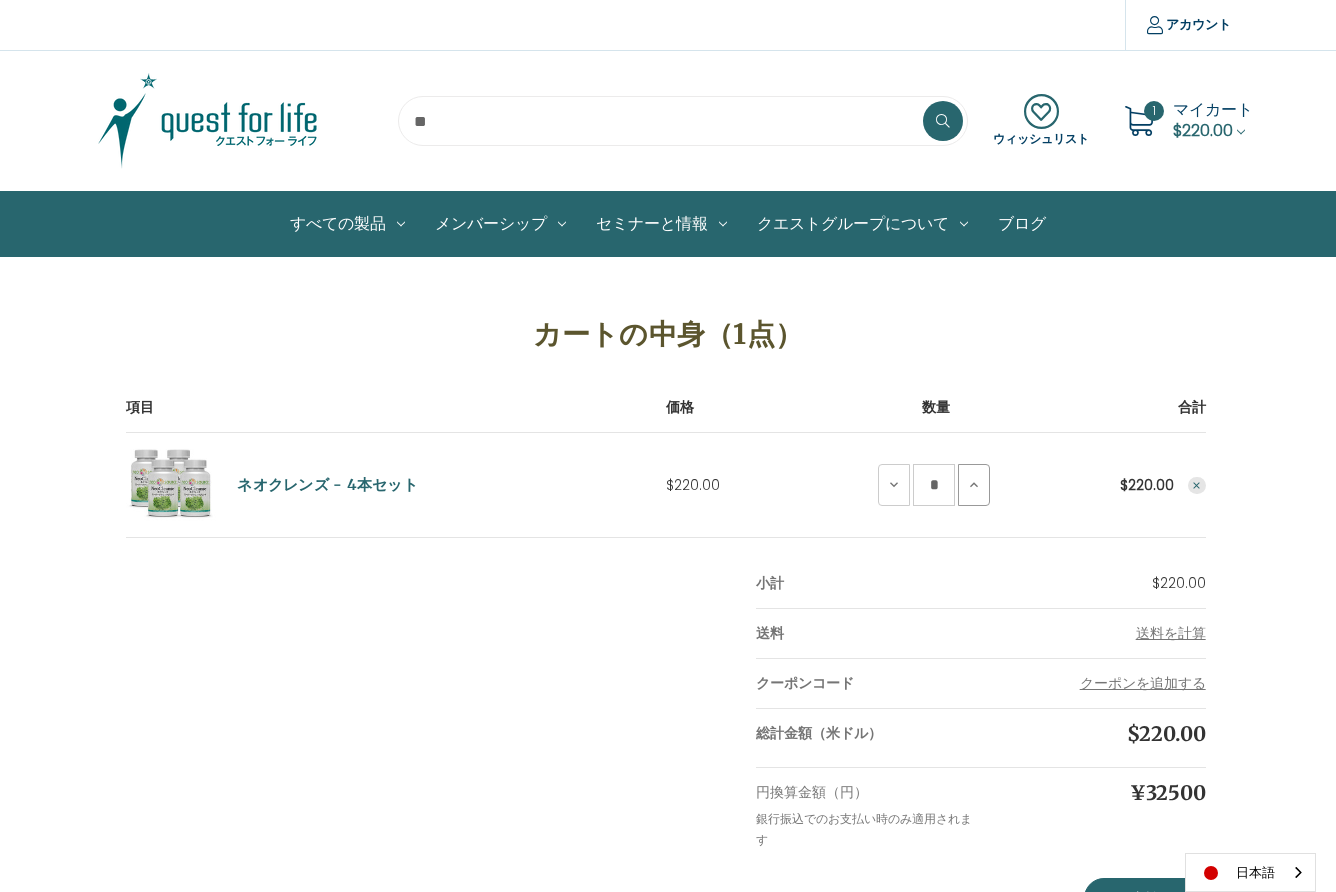 scroll, scrollTop: 0, scrollLeft: 0, axis: both 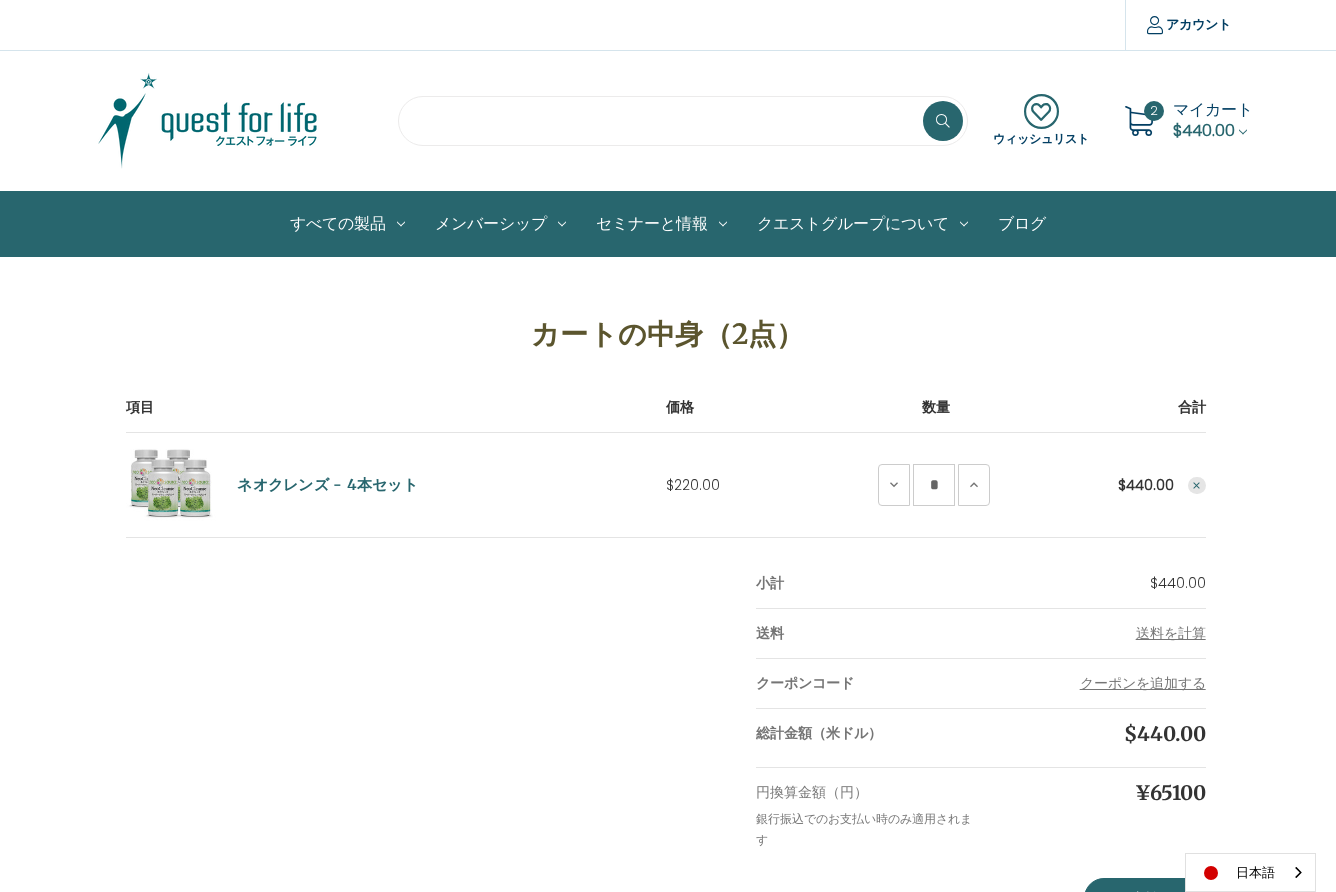 click at bounding box center [683, 121] 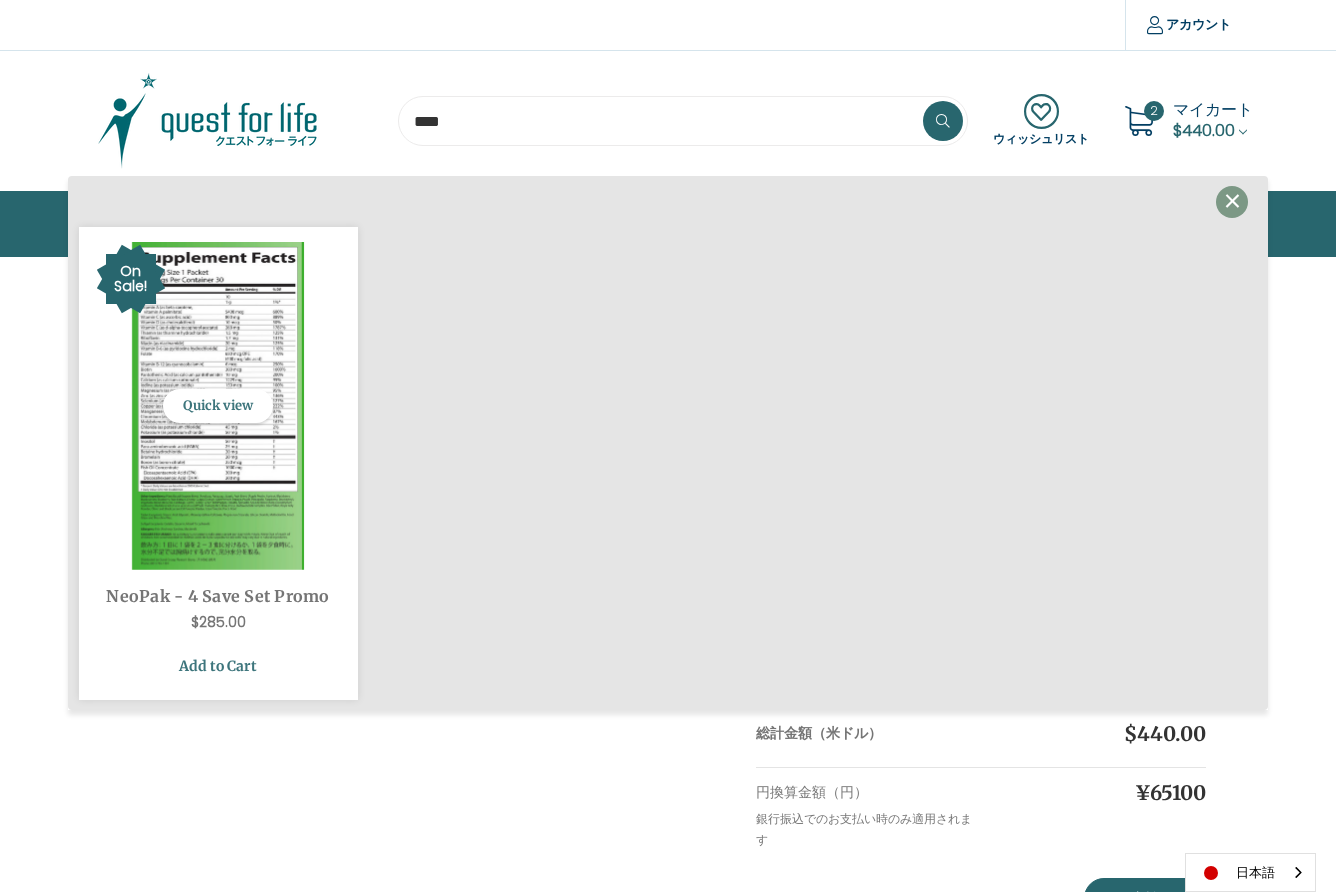 type on "****" 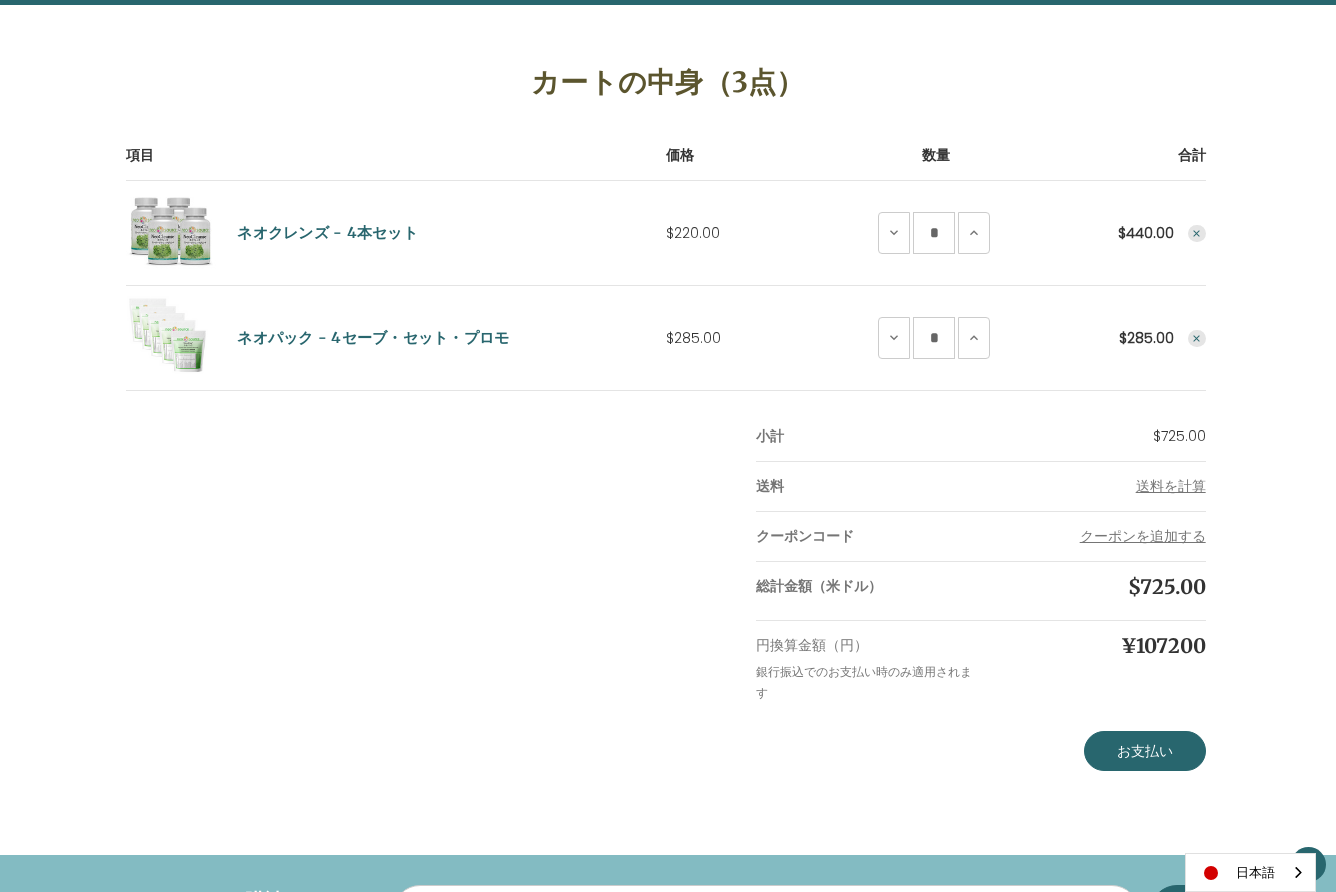 scroll, scrollTop: 254, scrollLeft: 0, axis: vertical 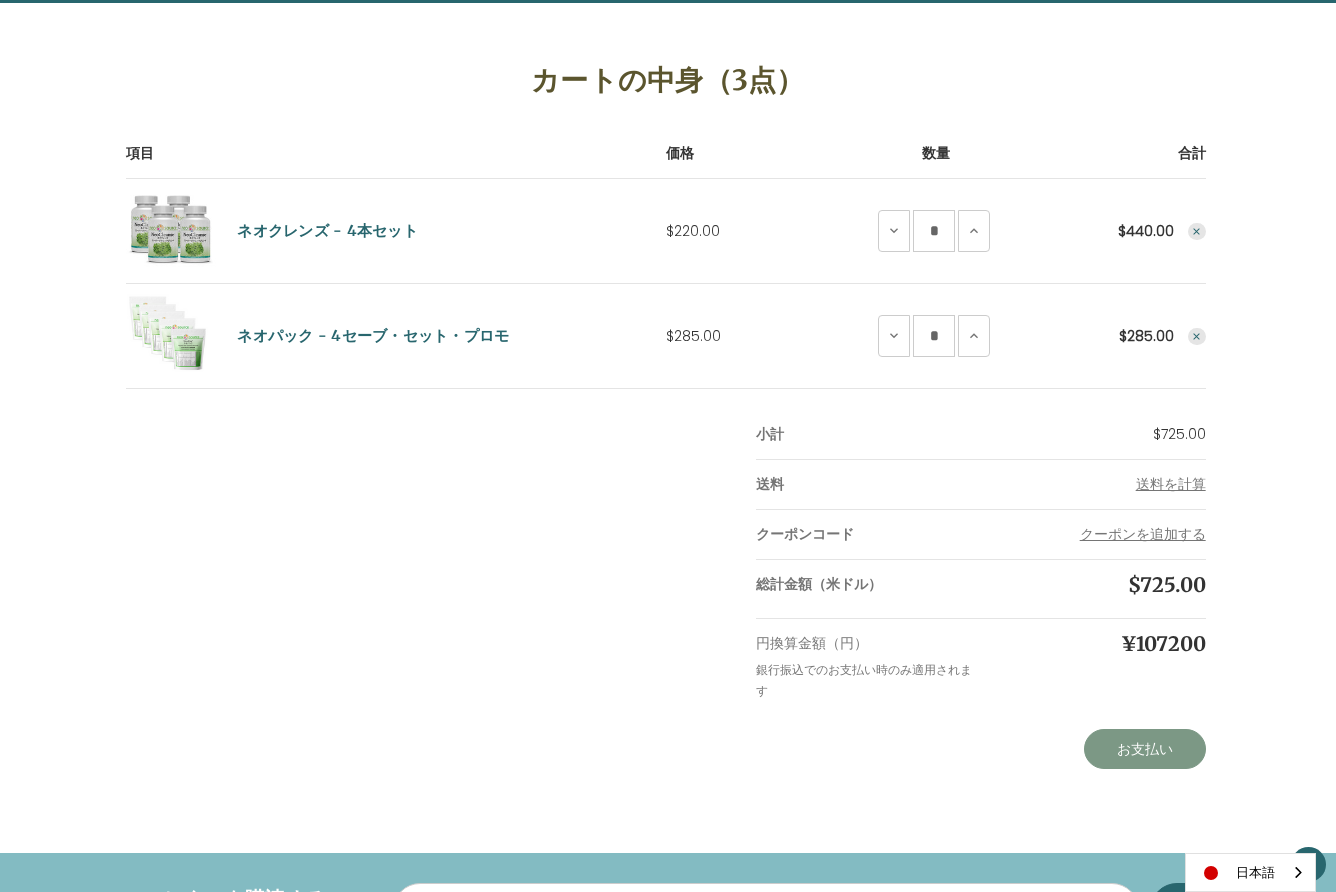 click on "お支払い" at bounding box center (1145, 749) 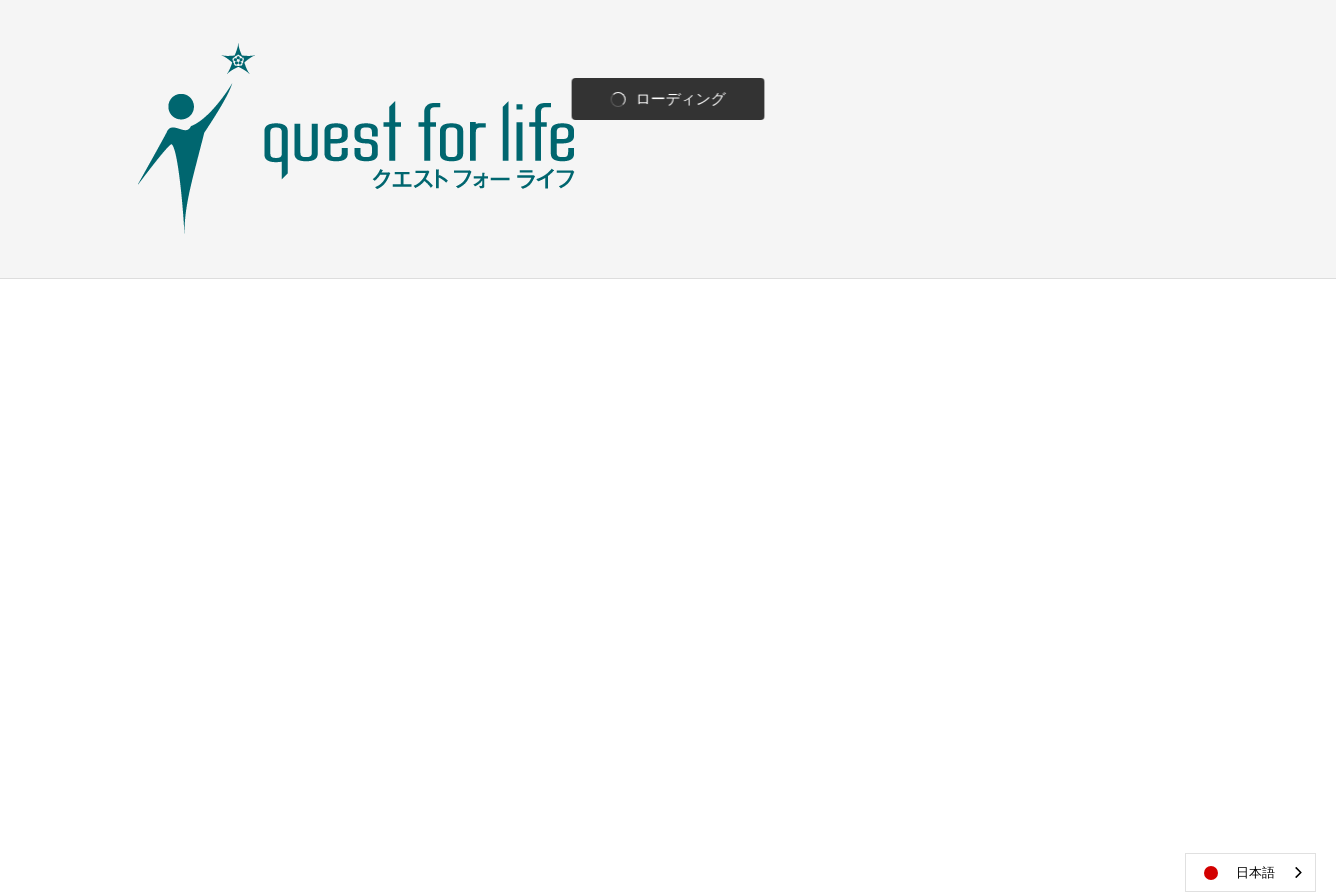scroll, scrollTop: 0, scrollLeft: 0, axis: both 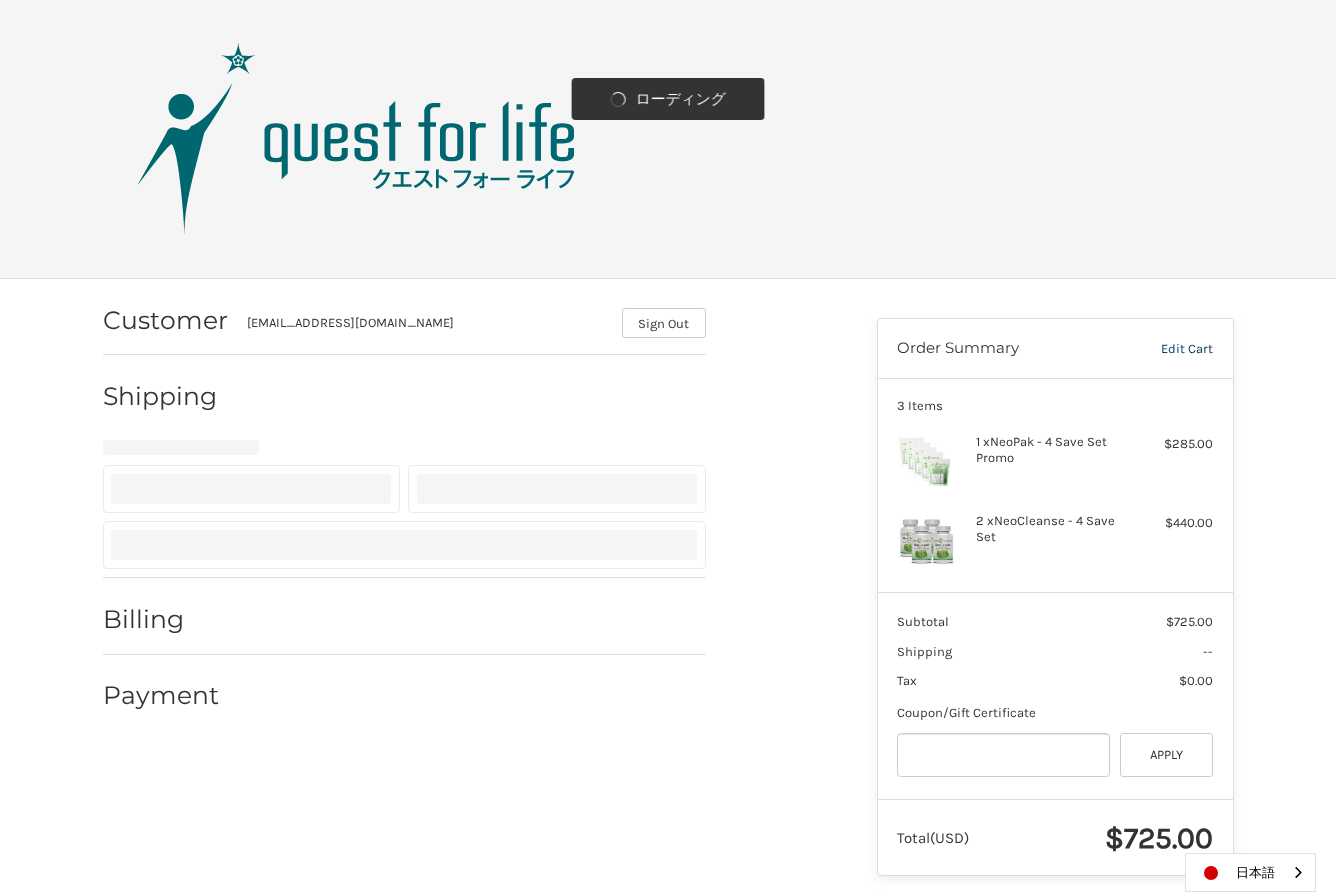 select on "**" 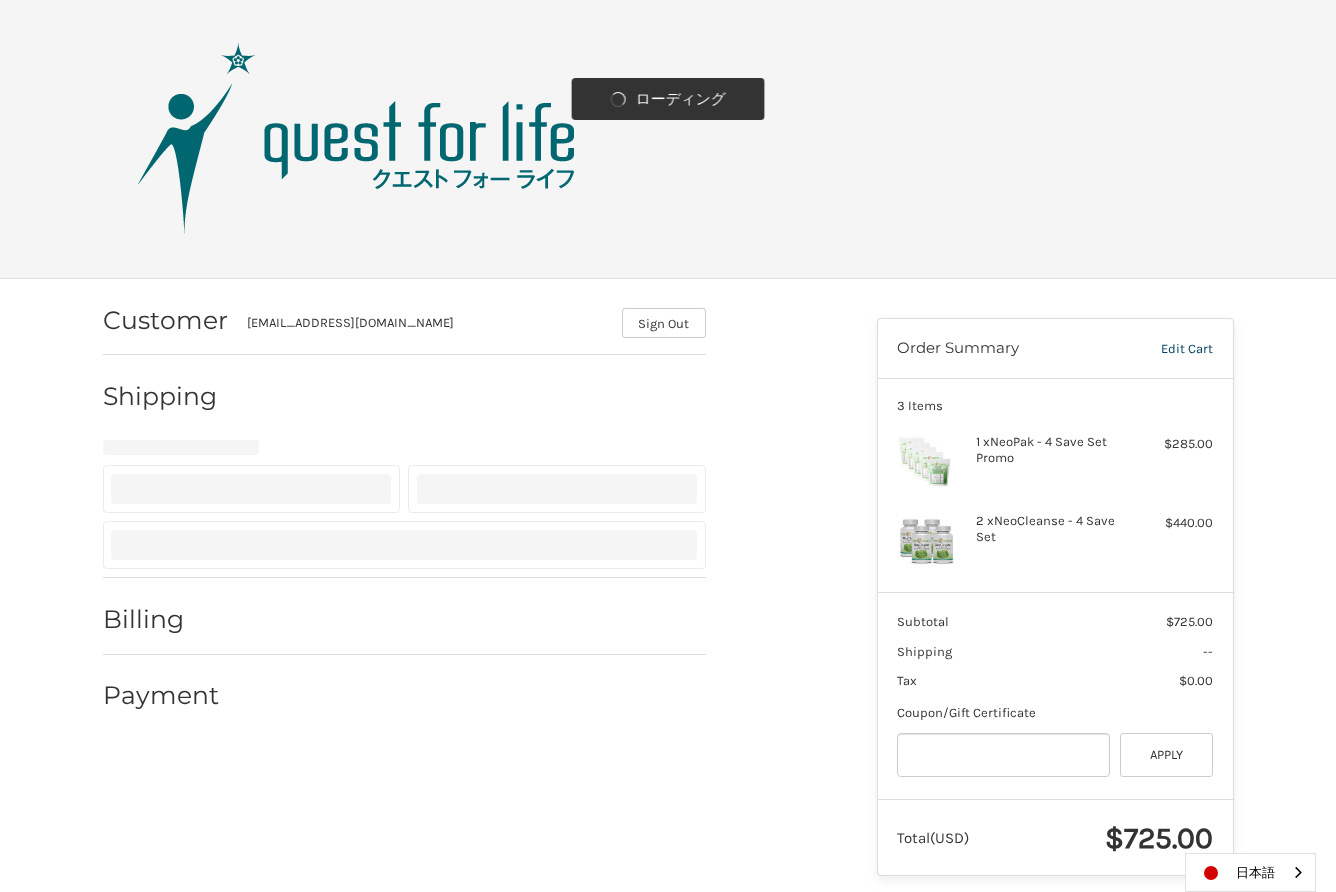 select on "**" 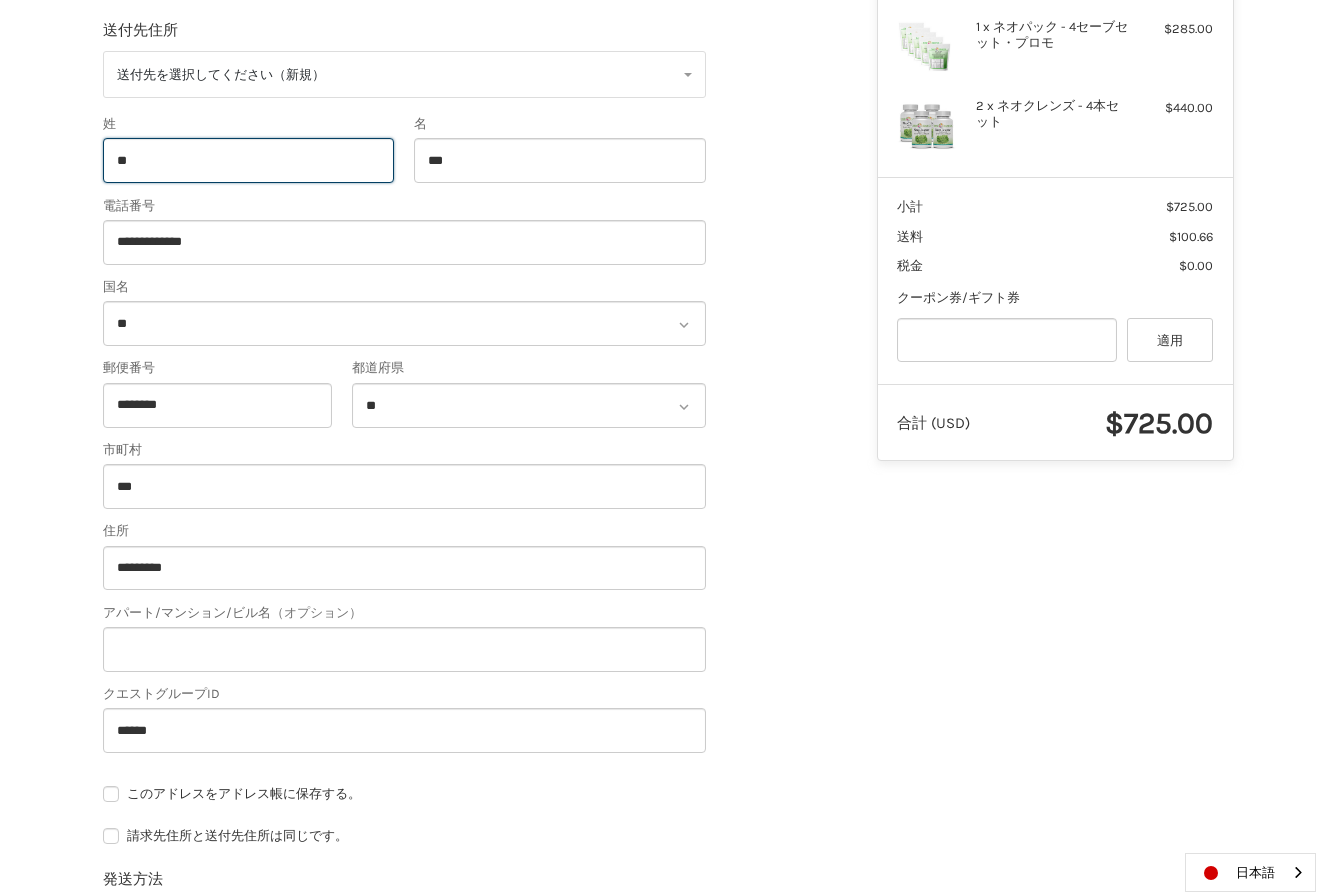 scroll, scrollTop: 418, scrollLeft: 0, axis: vertical 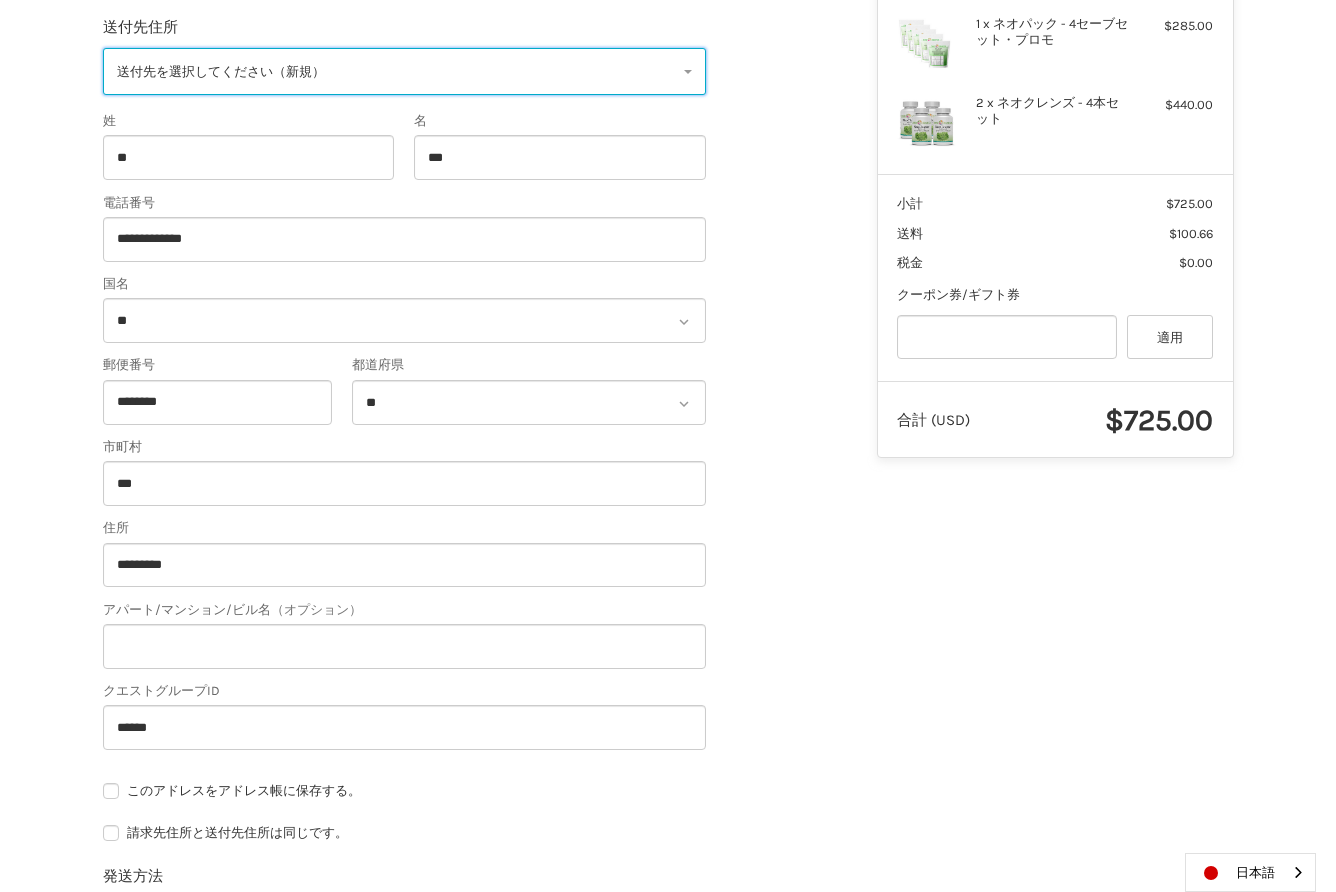 click on "送付先を選択してください（新規）" at bounding box center [221, 71] 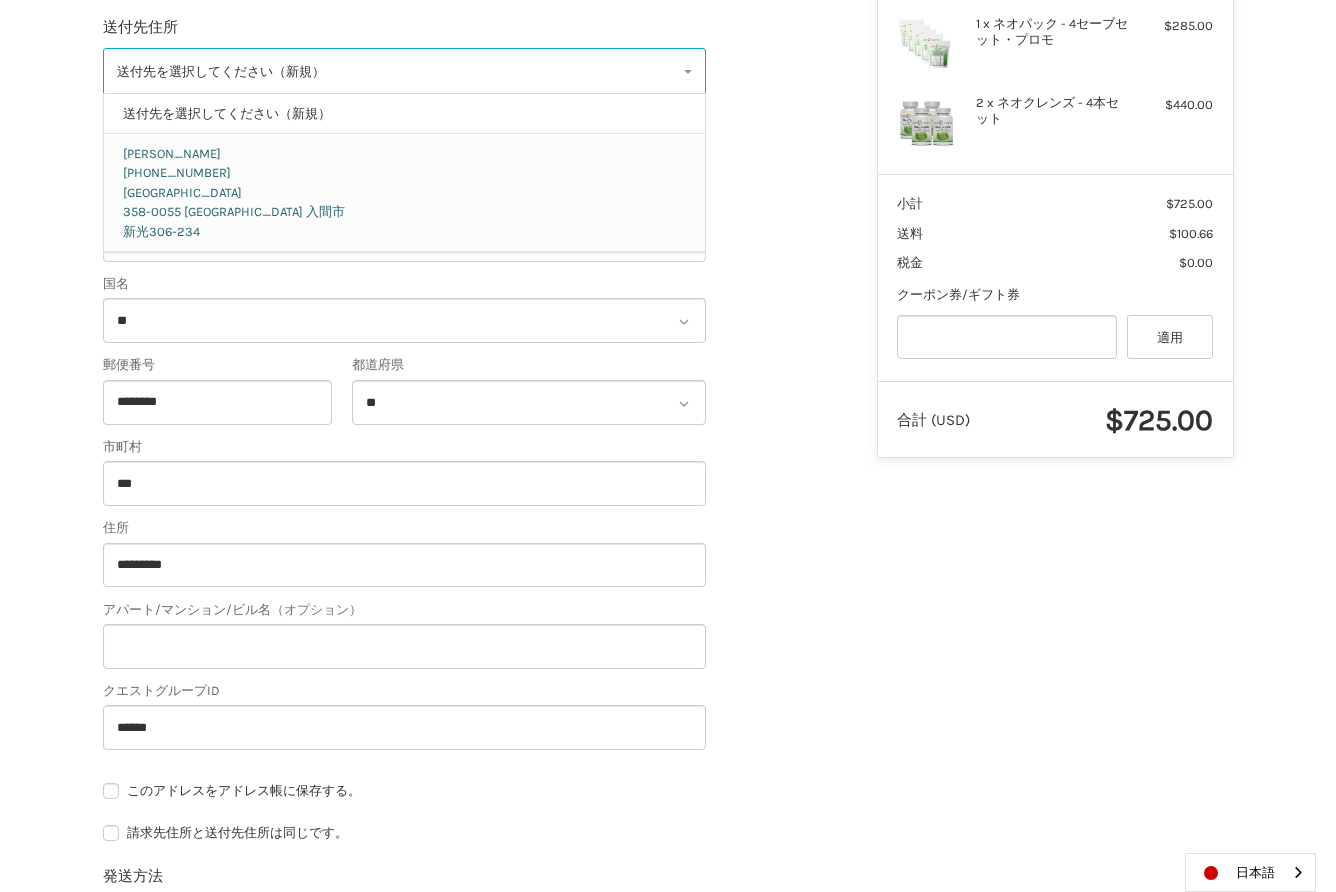 click on "Japan  358-0055 Saitama 入間市 新光306-234" at bounding box center [234, 212] 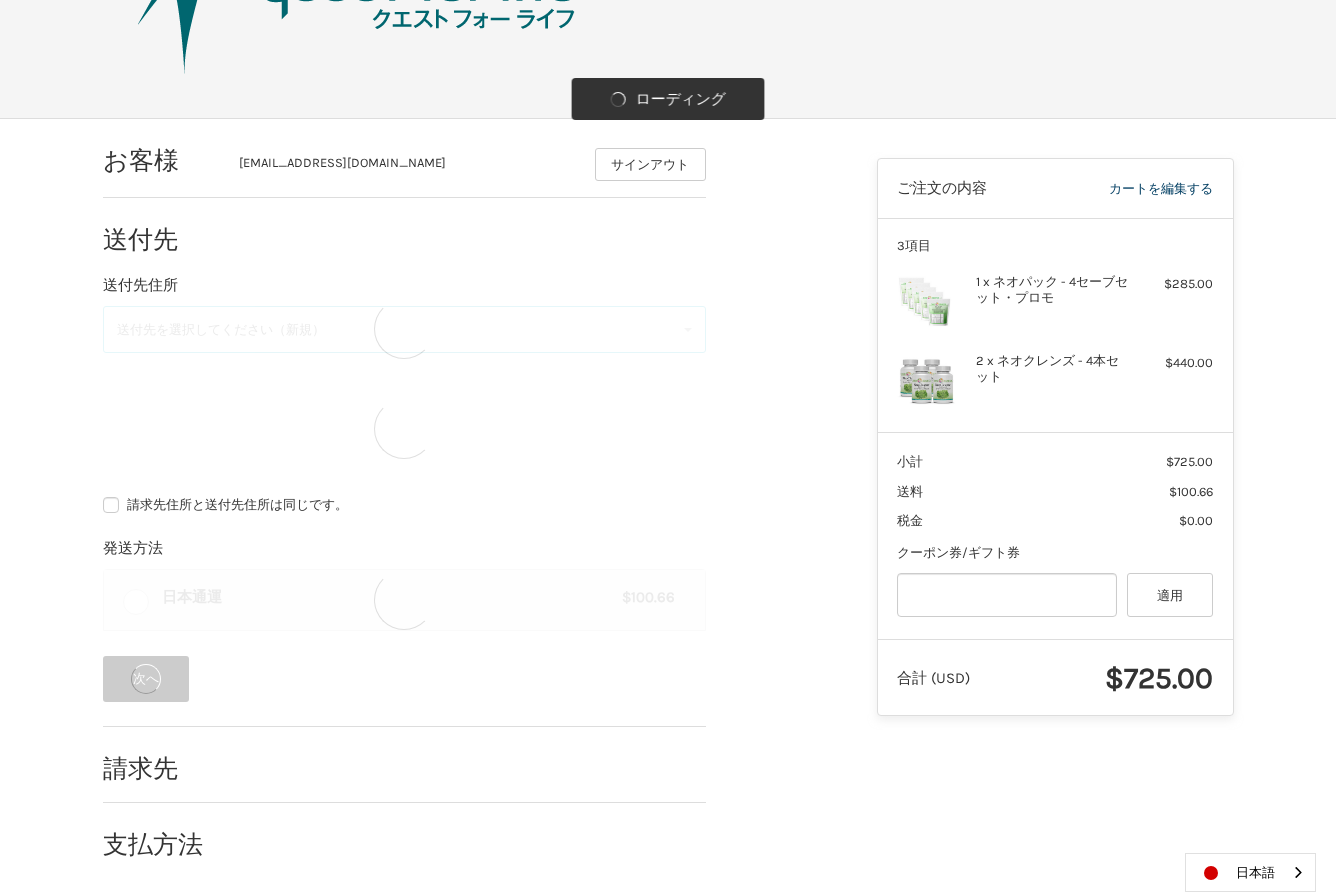 scroll, scrollTop: 94, scrollLeft: 0, axis: vertical 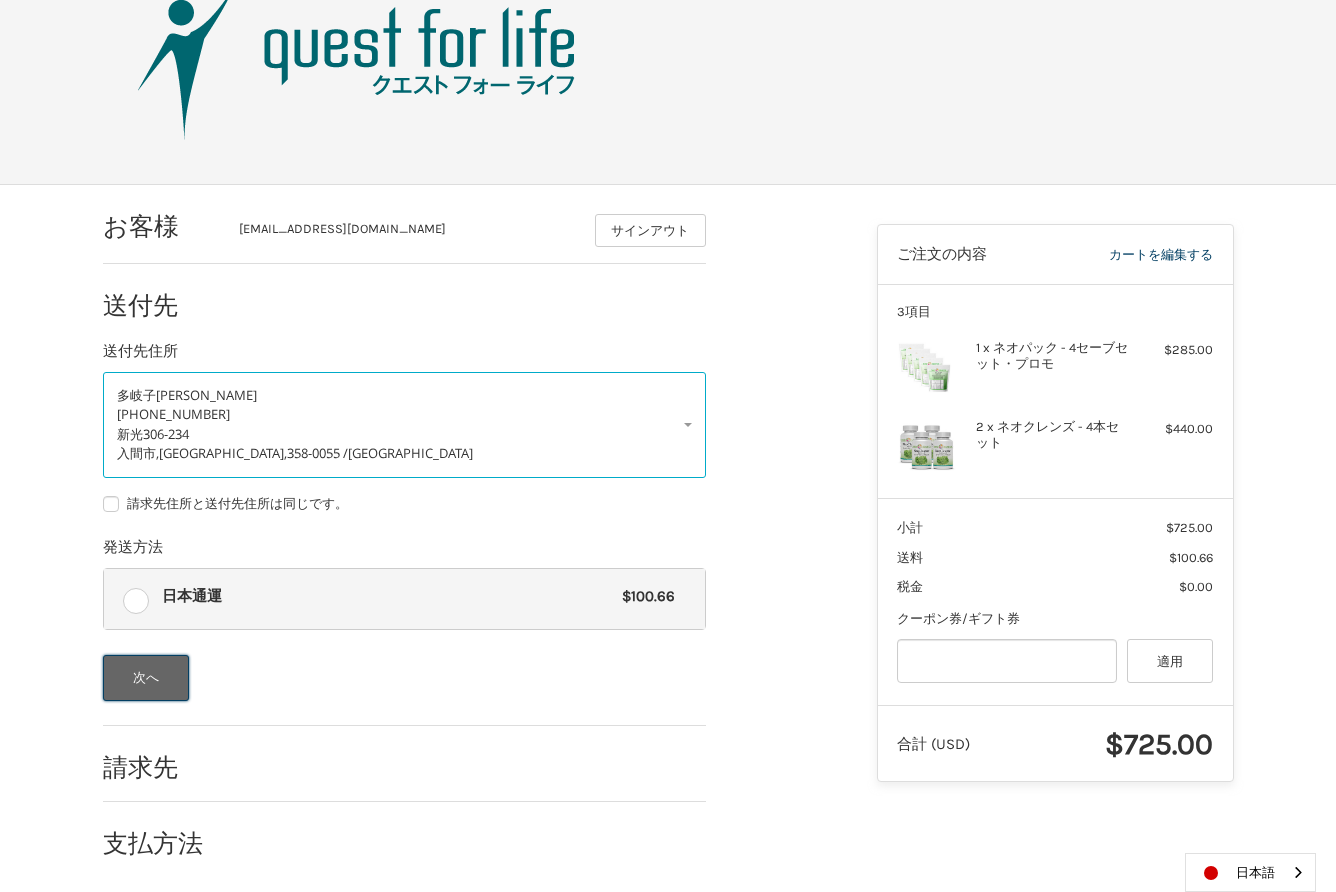 click on "次へ" at bounding box center (146, 678) 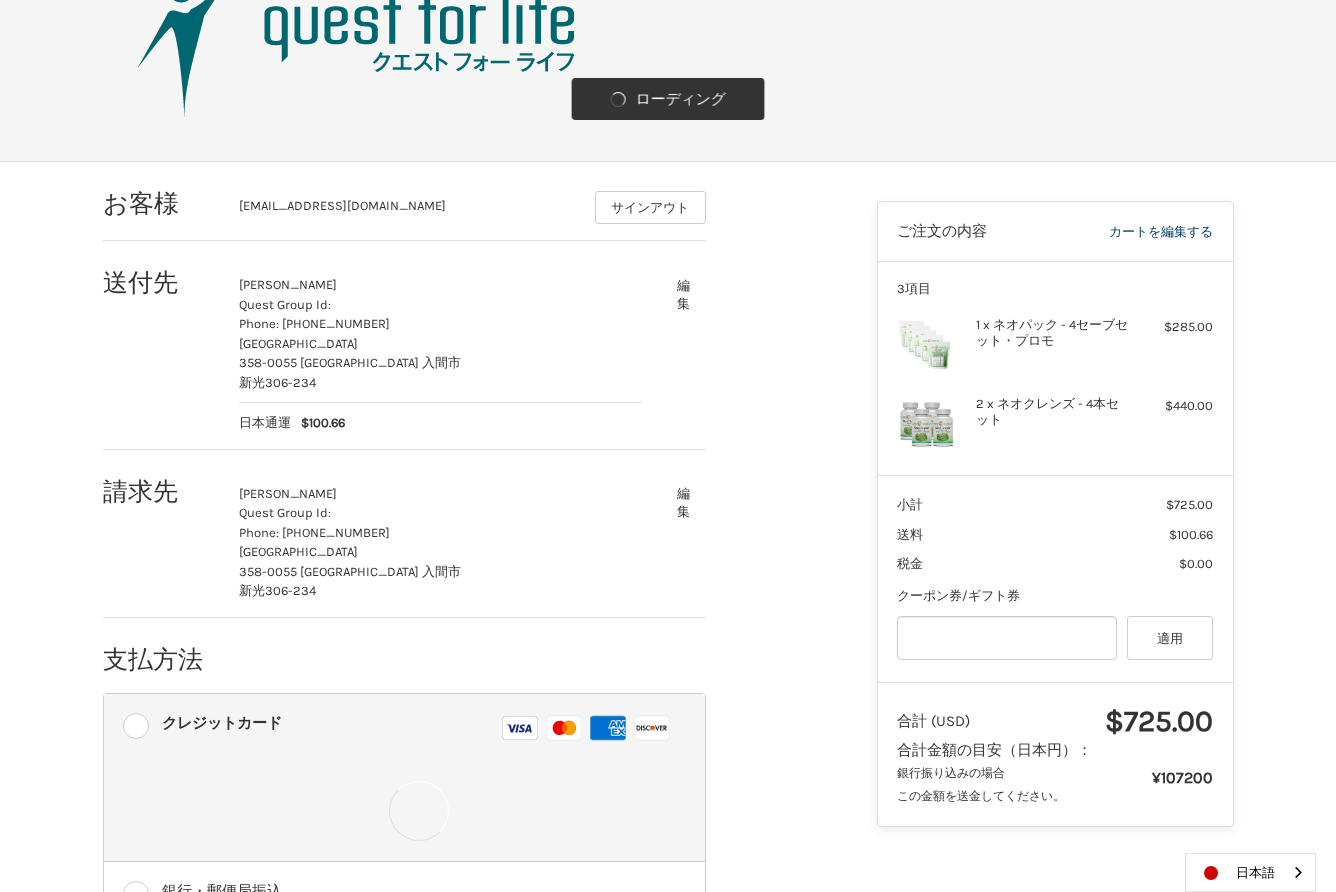 scroll, scrollTop: 117, scrollLeft: 0, axis: vertical 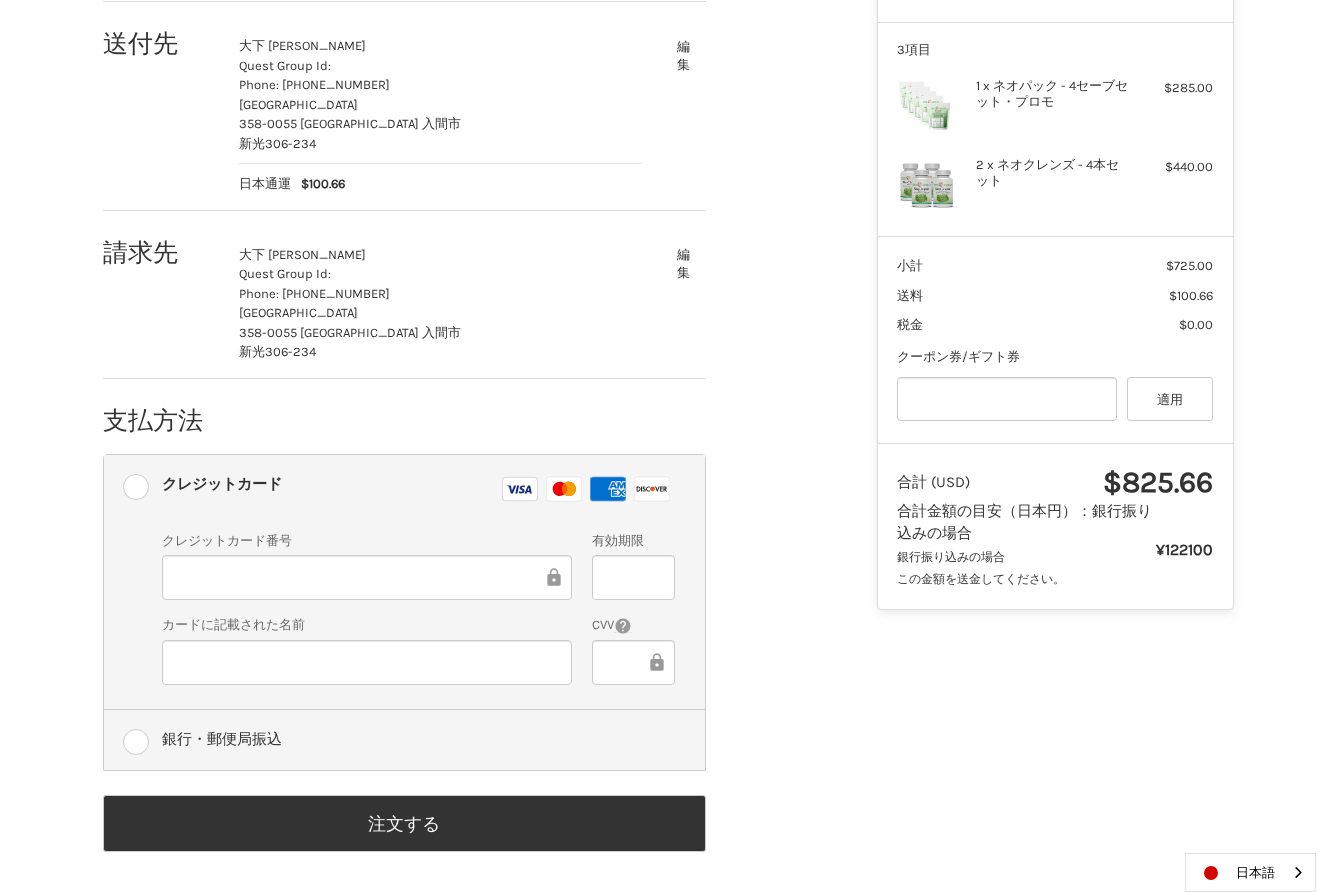 click on "銀行・郵便局振込" at bounding box center (404, 740) 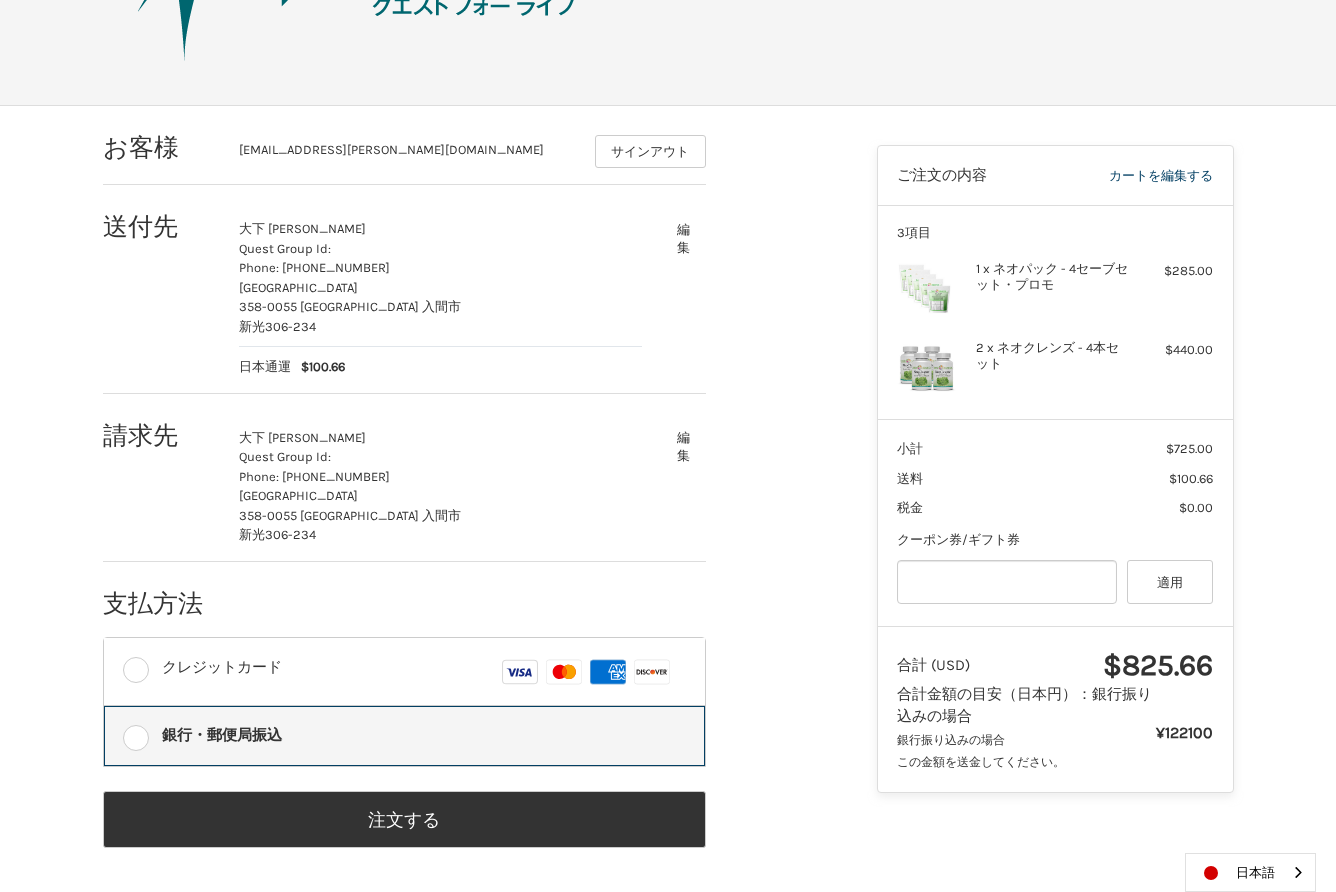 scroll, scrollTop: 169, scrollLeft: 0, axis: vertical 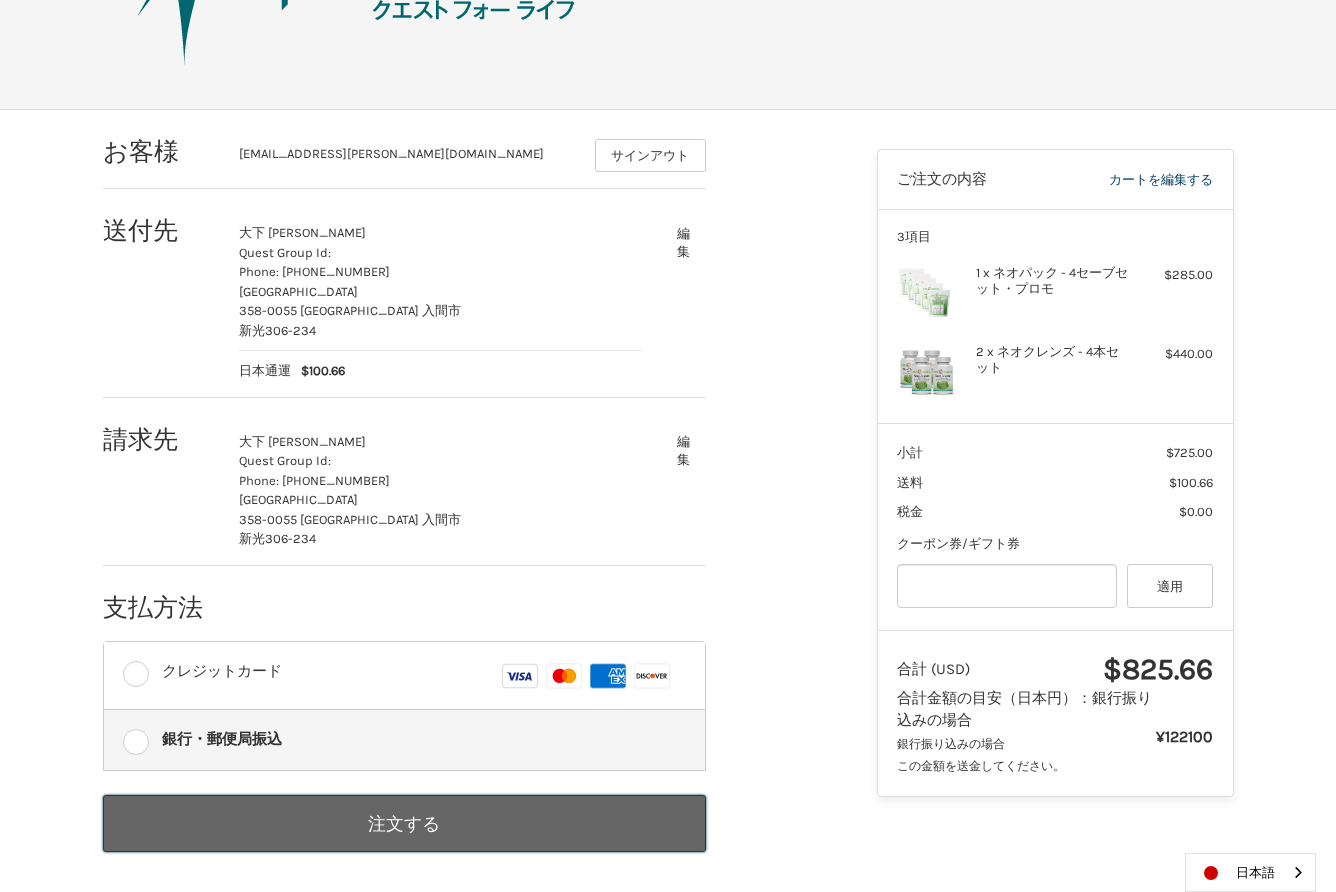 click on "注文する" at bounding box center [404, 823] 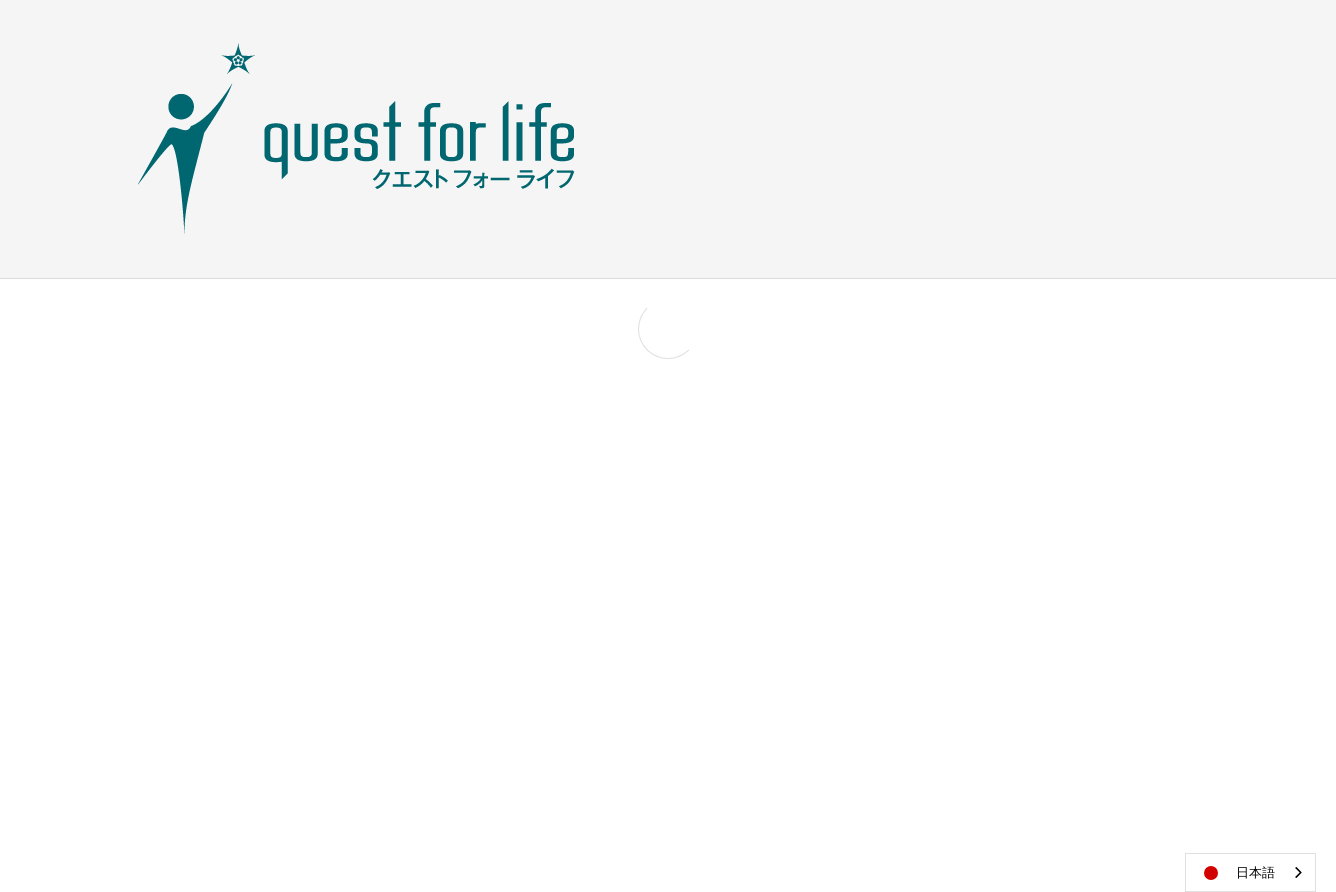 scroll, scrollTop: 0, scrollLeft: 0, axis: both 